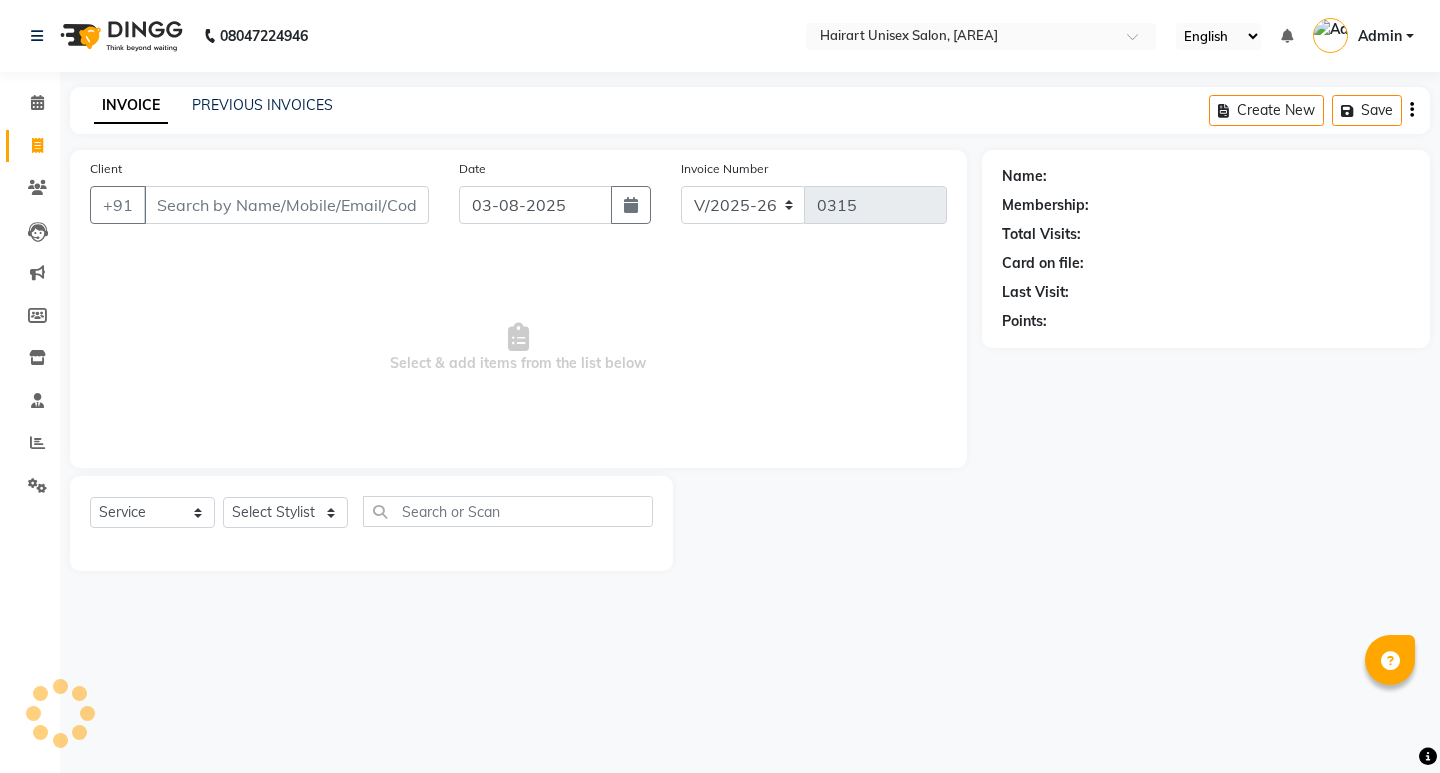 select on "5534" 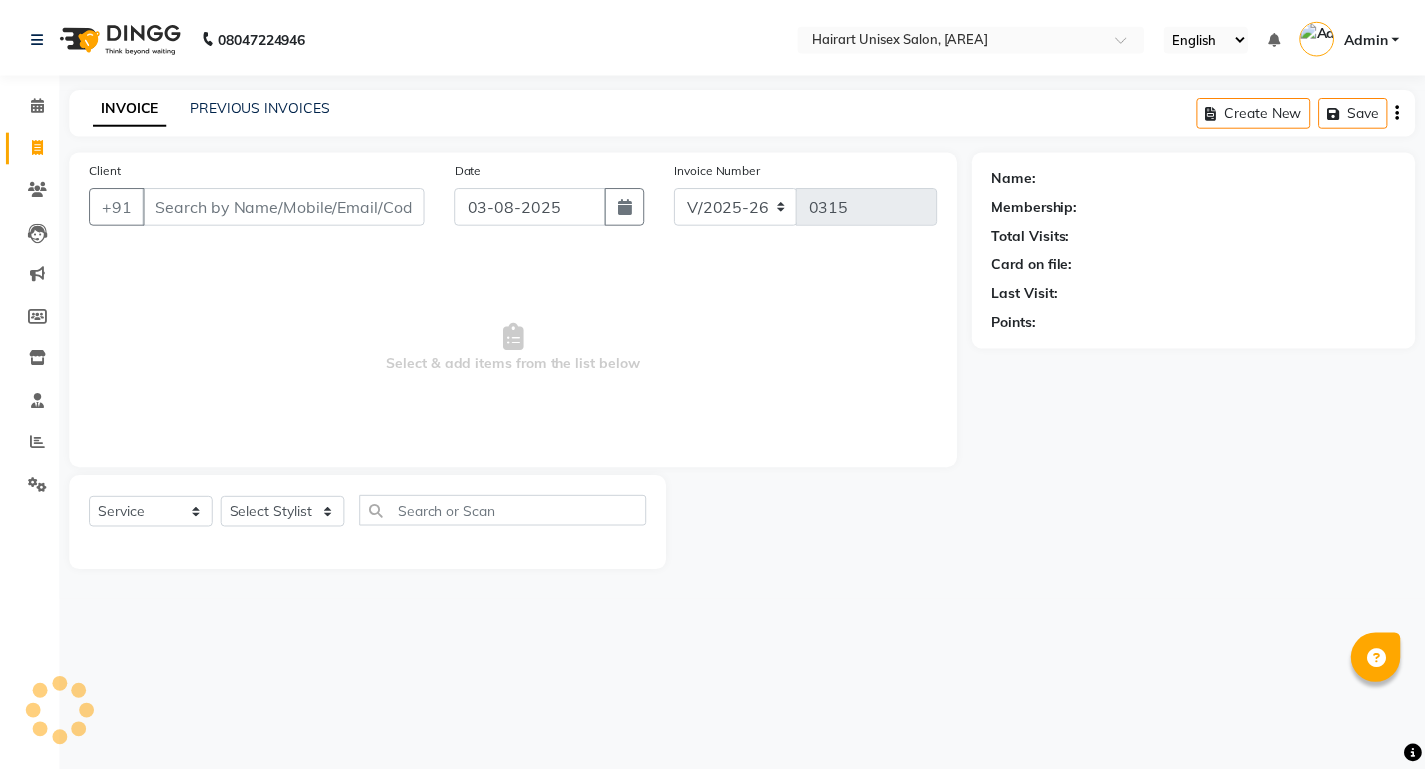 scroll, scrollTop: 0, scrollLeft: 0, axis: both 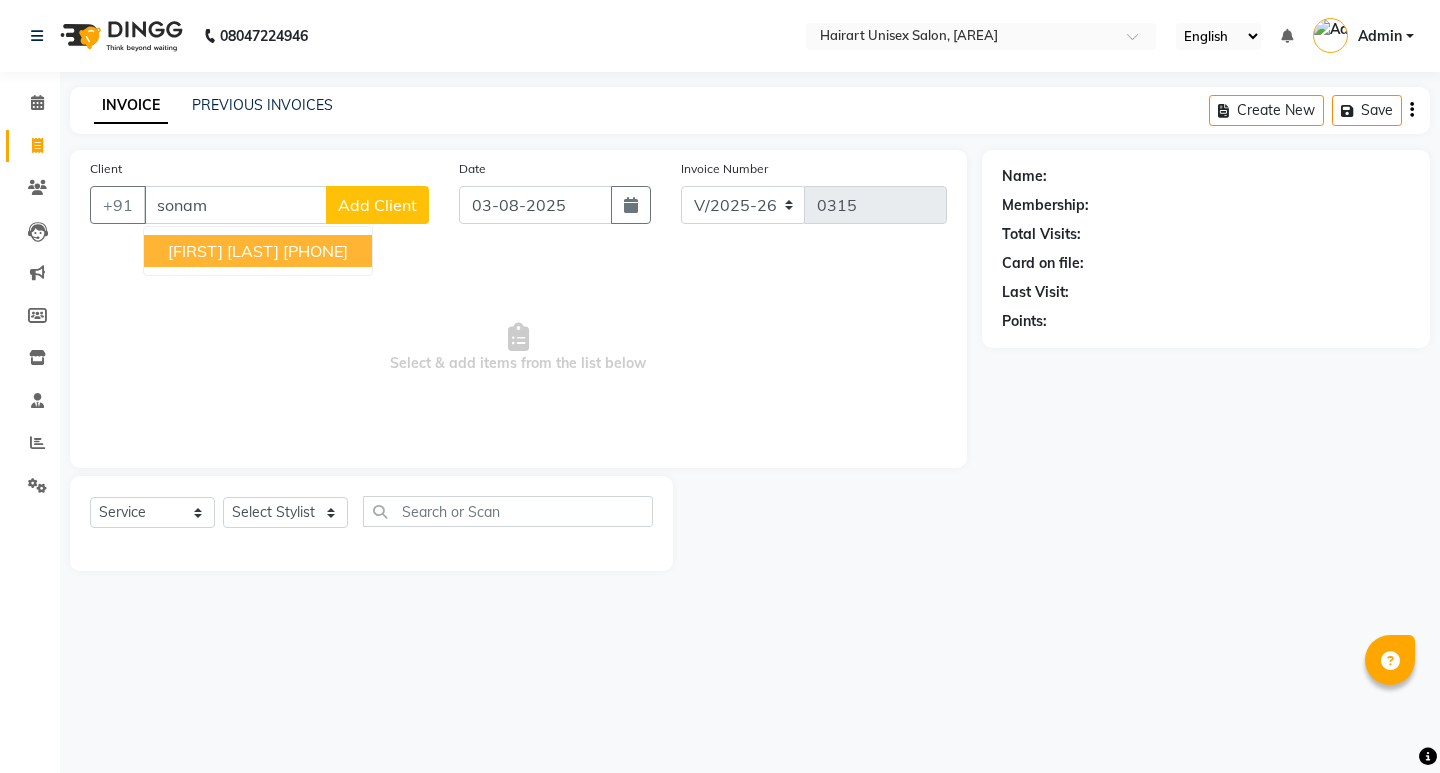 click on "[FIRST] [LAST]" at bounding box center [223, 251] 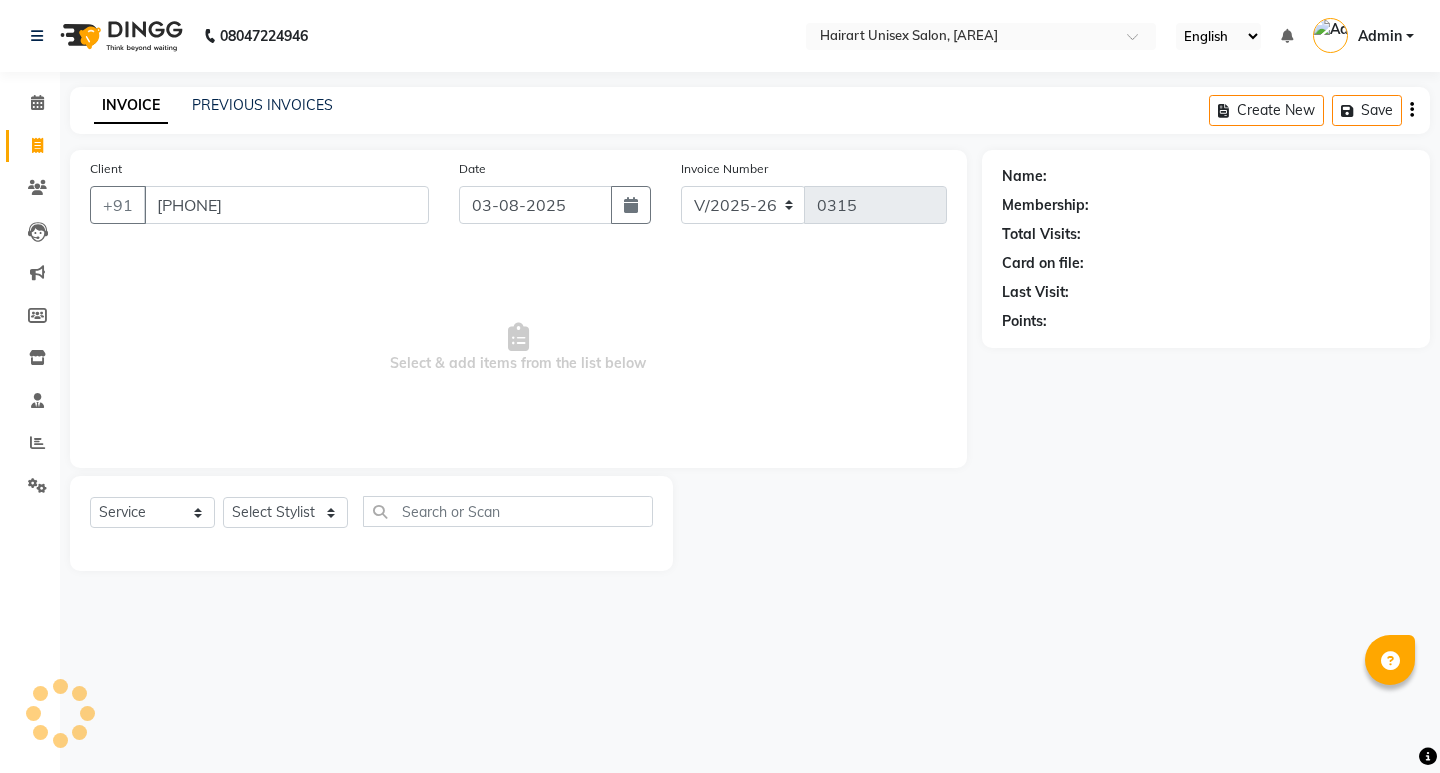 type on "[PHONE]" 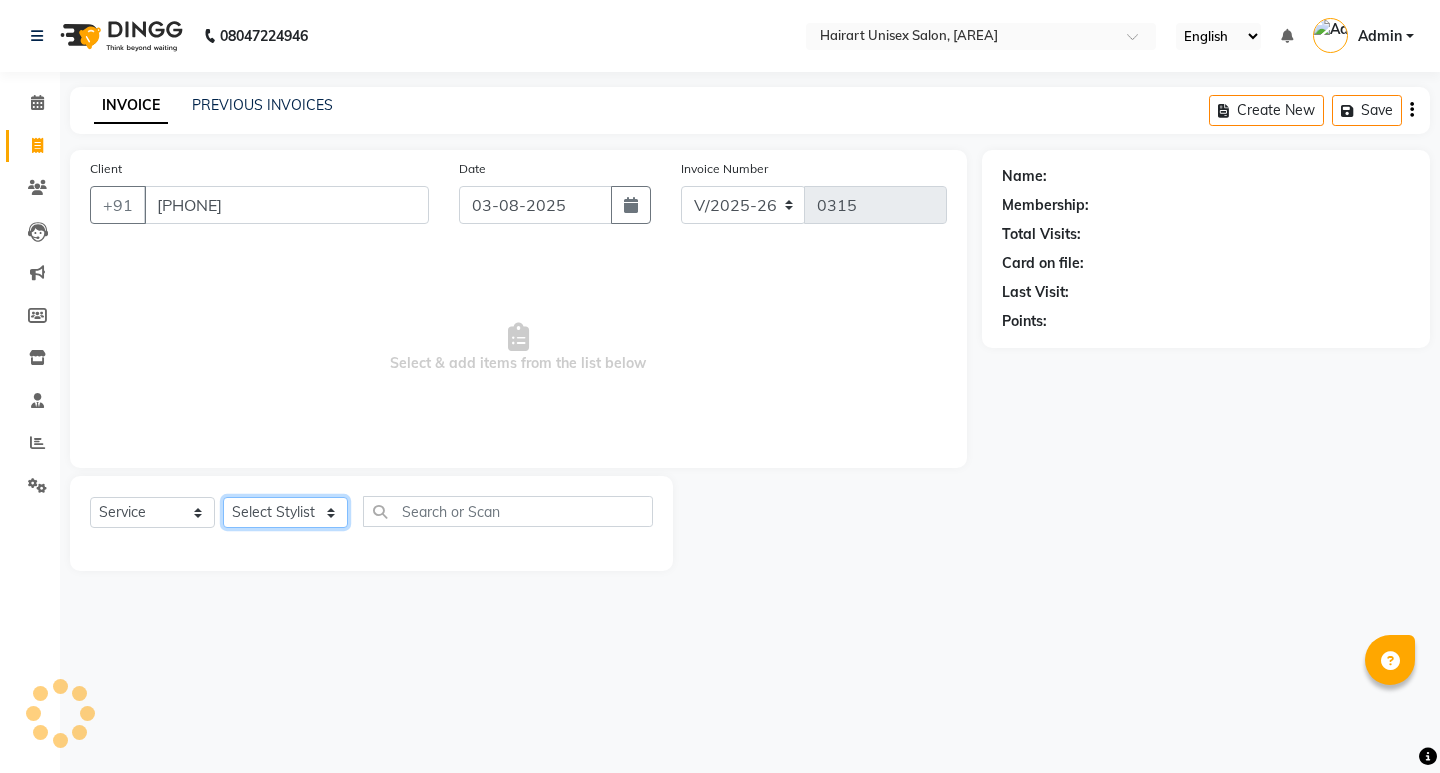 click on "Select Stylist [FIRST] [LAST] [FIRST] [LAST] [FIRST] [LAST] [FIRST] [LAST] [FIRST] [LAST] [FIRST] [LAST] [FIRST] [LAST] [FIRST] [LAST] [FIRST] [LAST] [FIRST] [LAST] [FIRST] [LAST]" 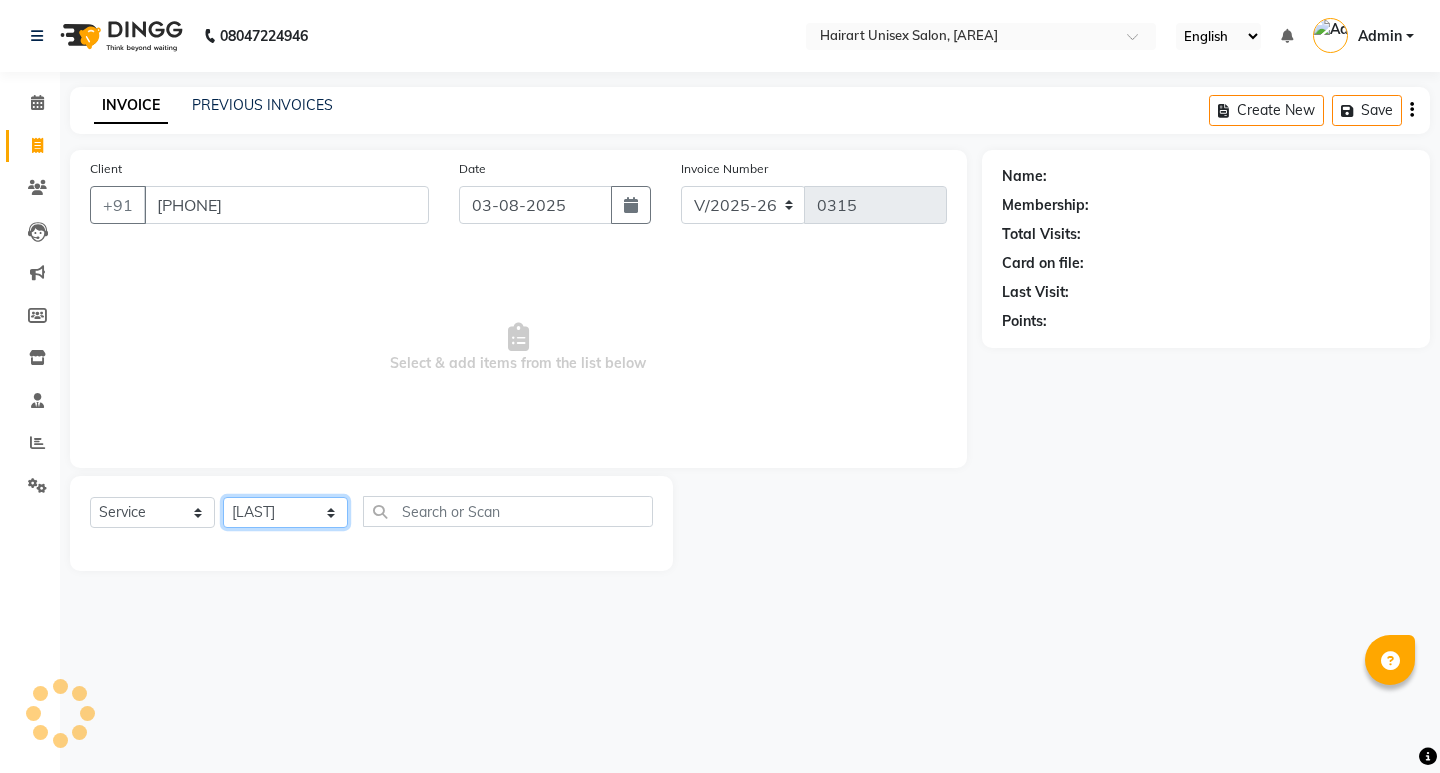 click on "Select Stylist [FIRST] [LAST] [FIRST] [LAST] [FIRST] [LAST] [FIRST] [LAST] [FIRST] [LAST] [FIRST] [LAST] [FIRST] [LAST] [FIRST] [LAST] [FIRST] [LAST] [FIRST] [LAST] [FIRST] [LAST]" 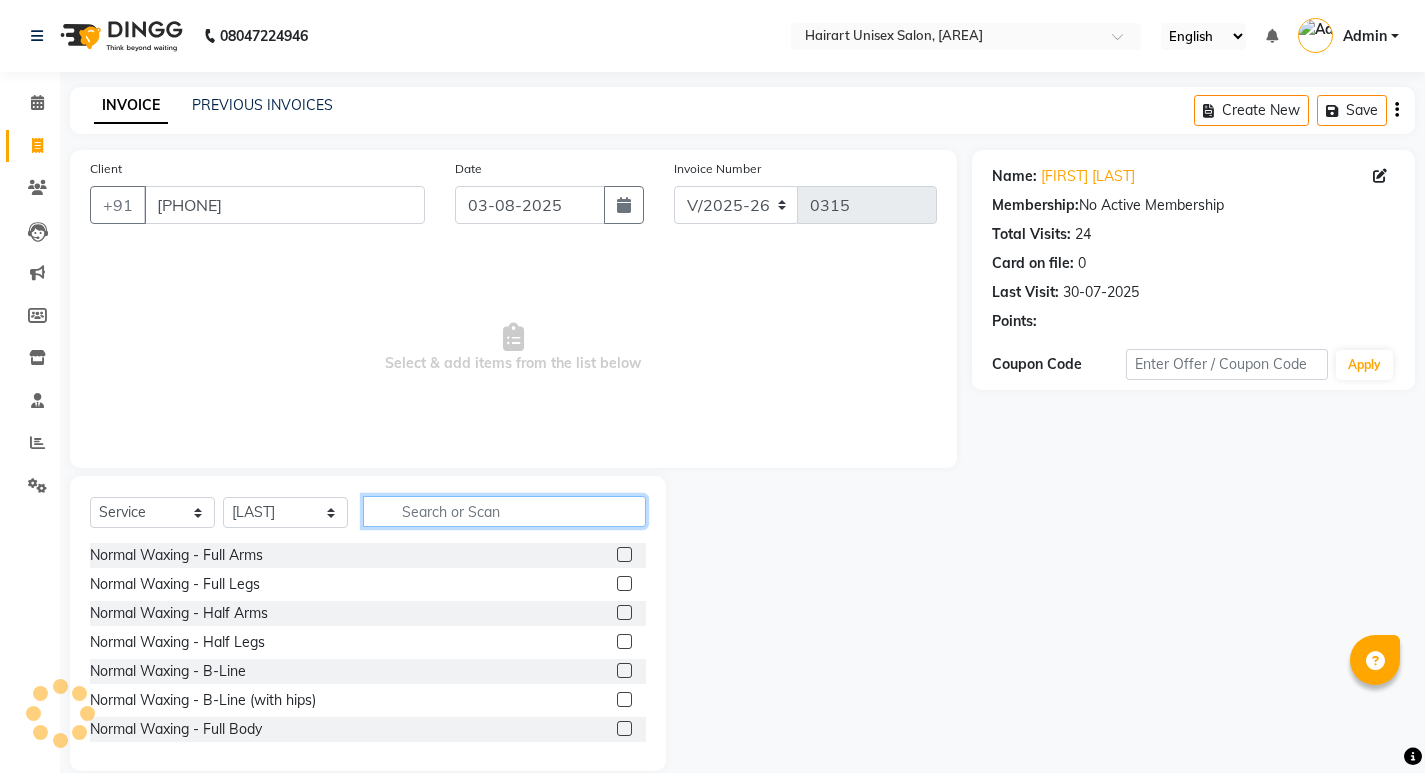 click 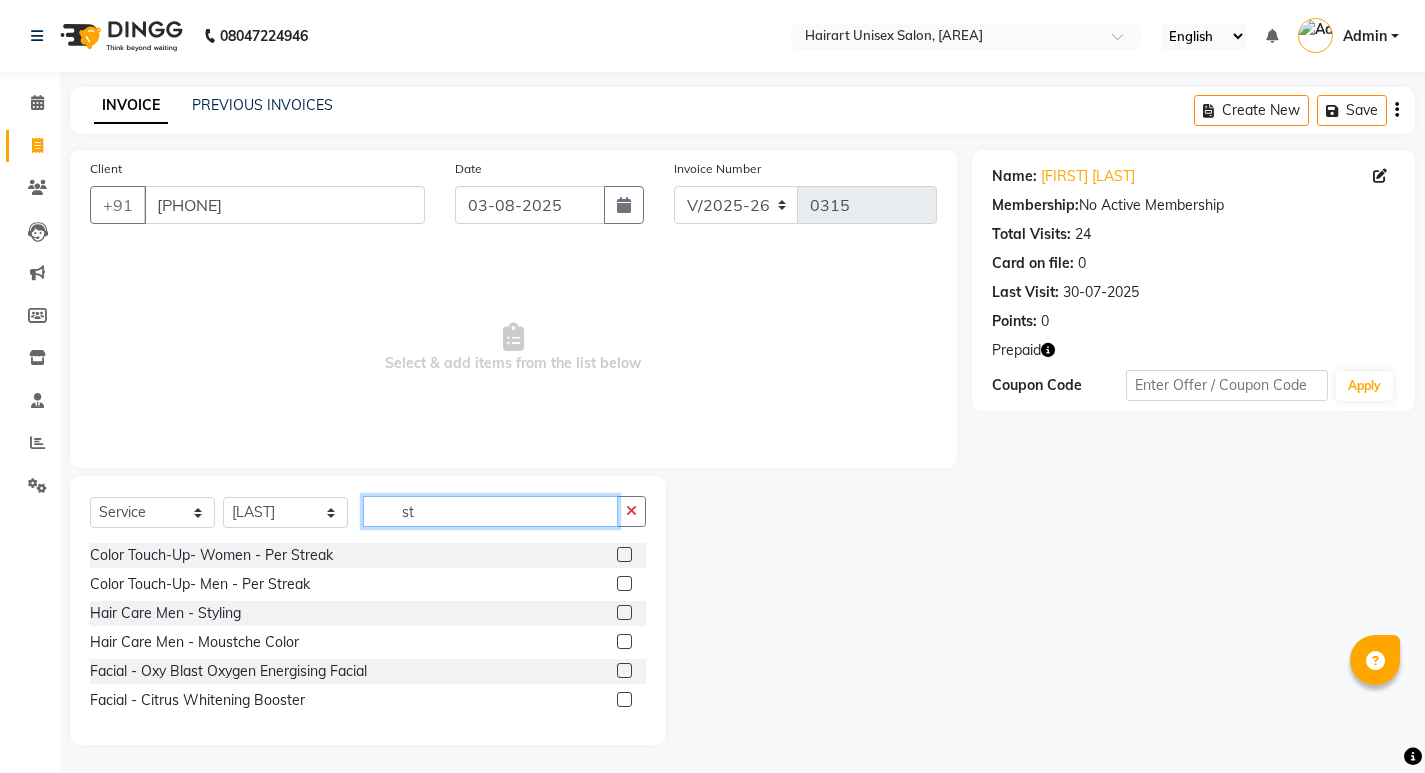 scroll, scrollTop: 2, scrollLeft: 0, axis: vertical 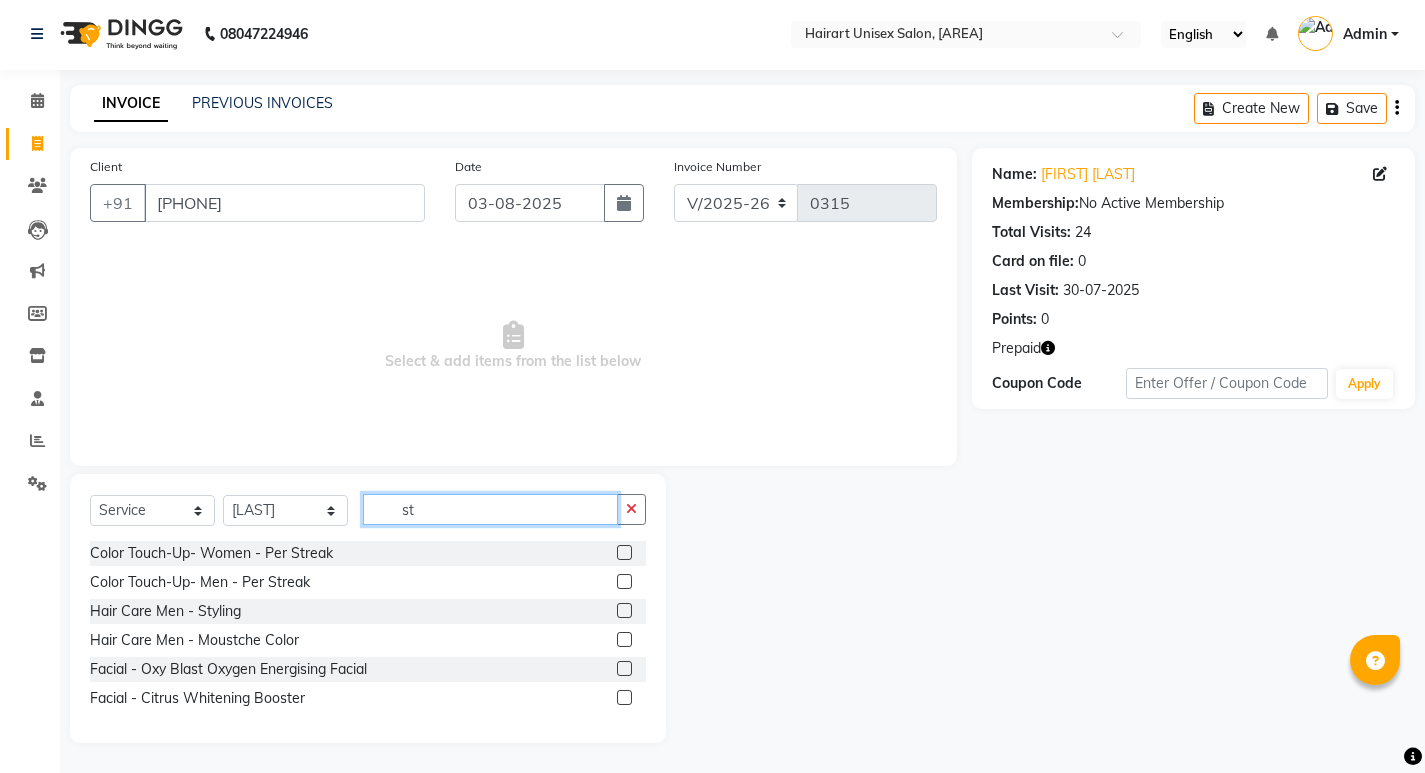 type on "s" 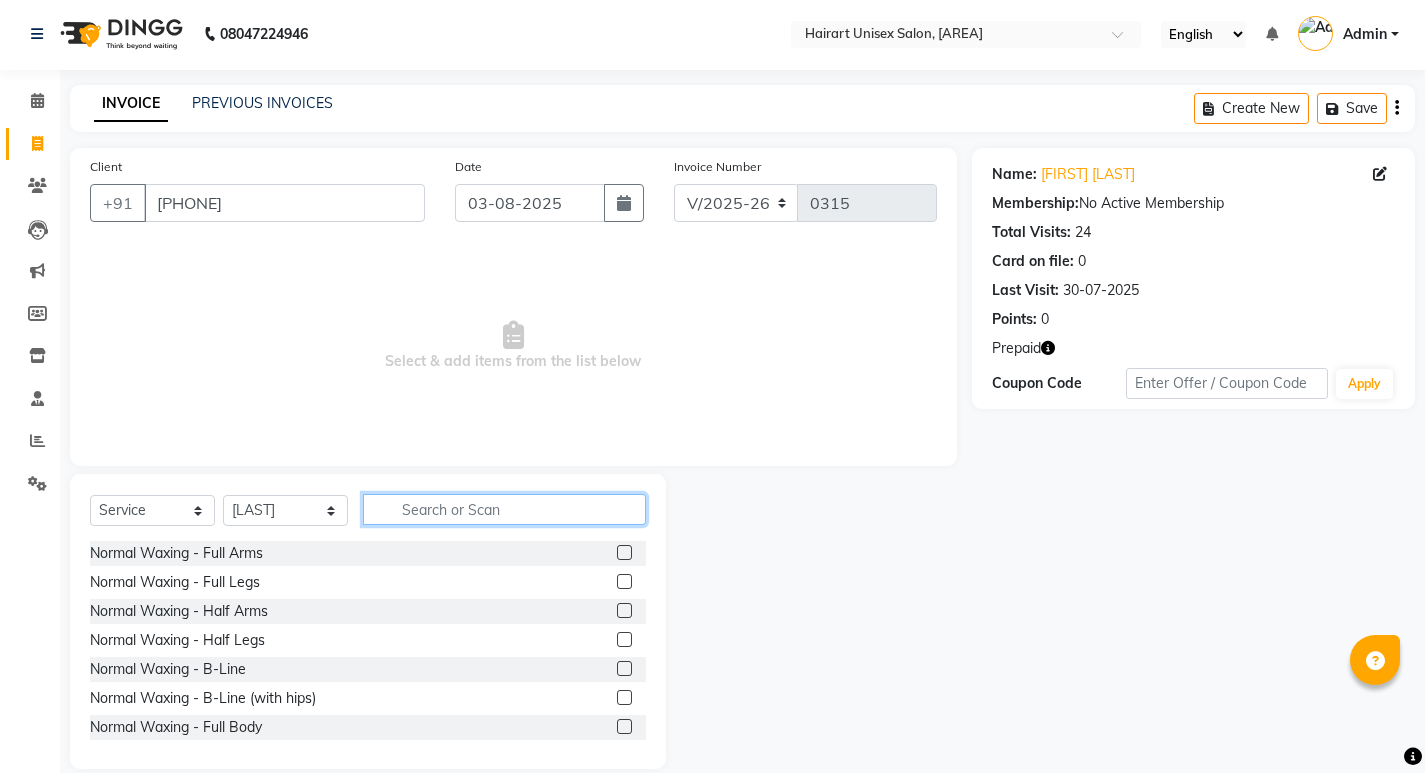 click 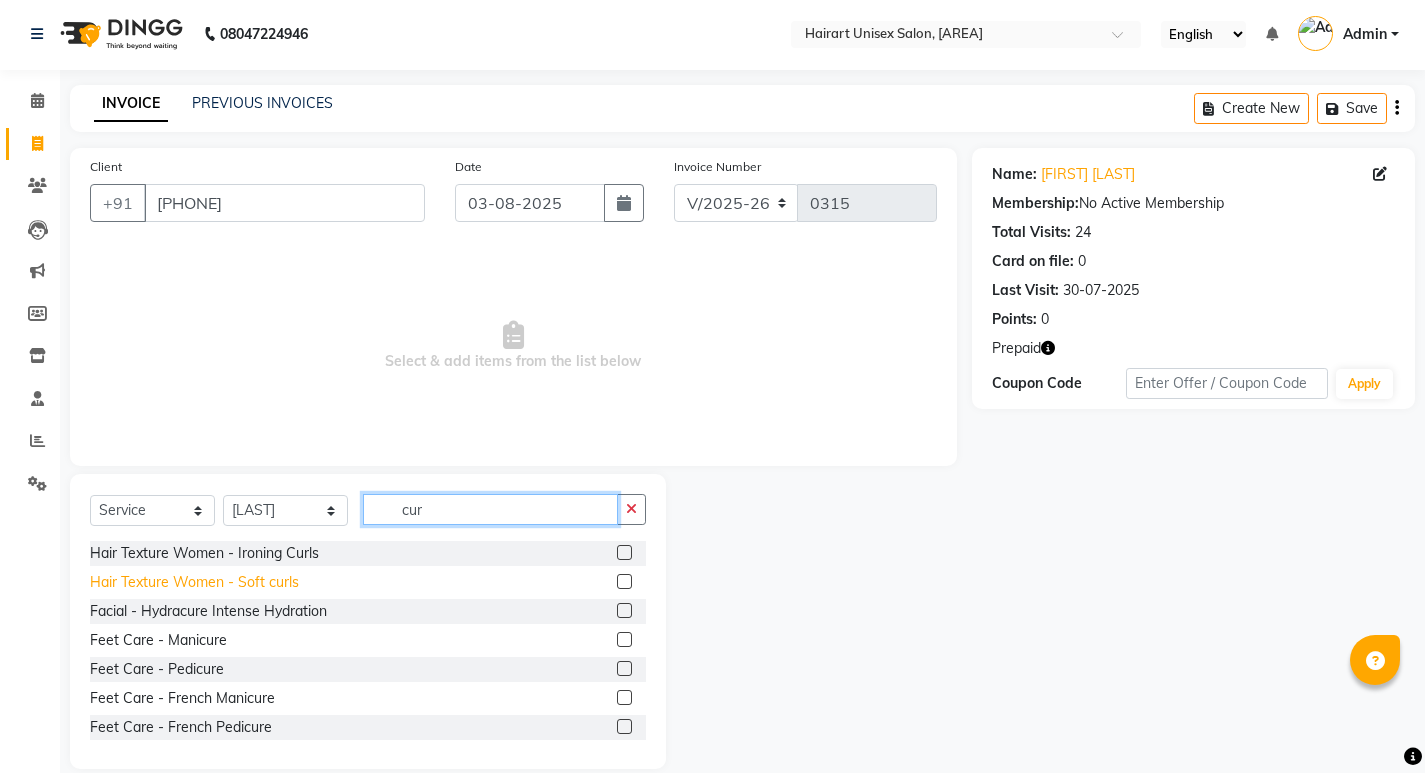 type on "cur" 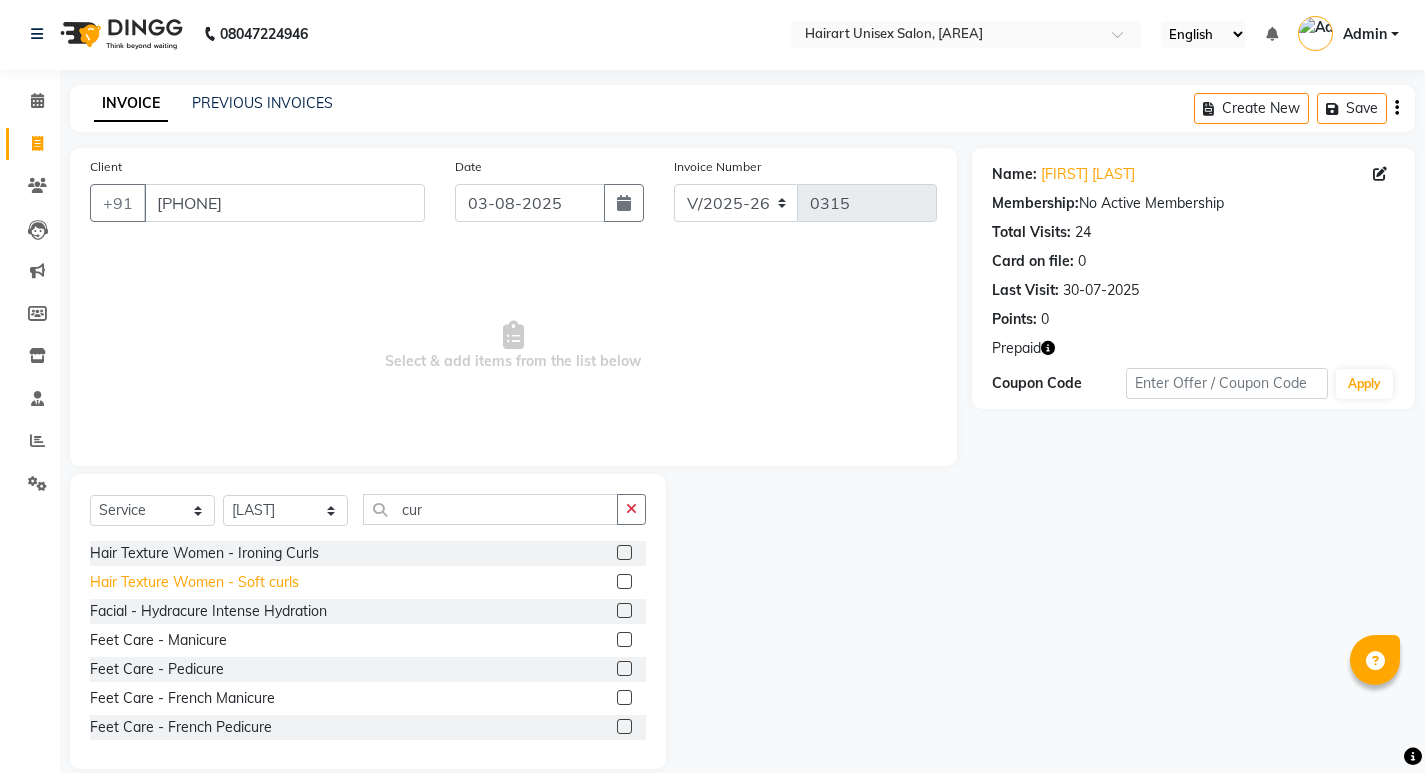 click on "Hair Texture Women - Soft curls" 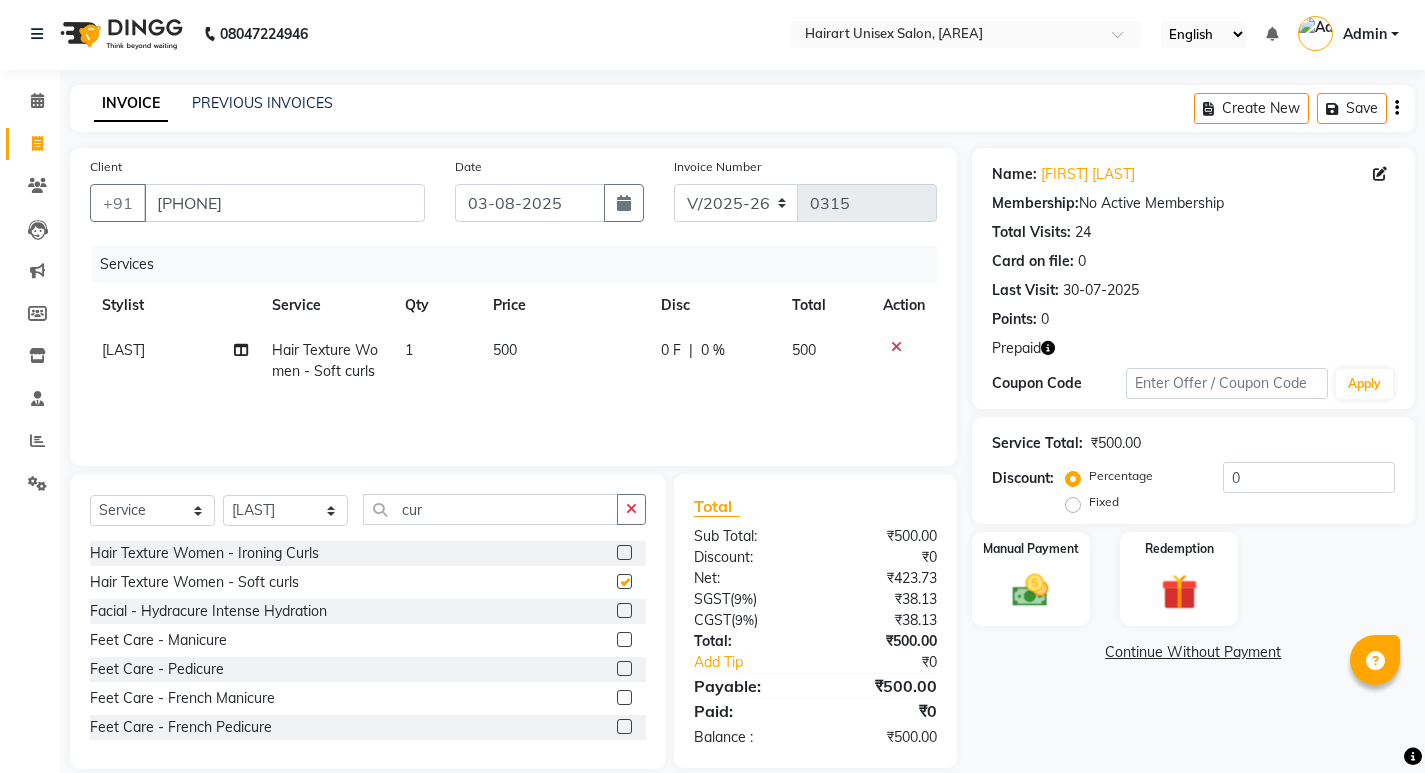 checkbox on "false" 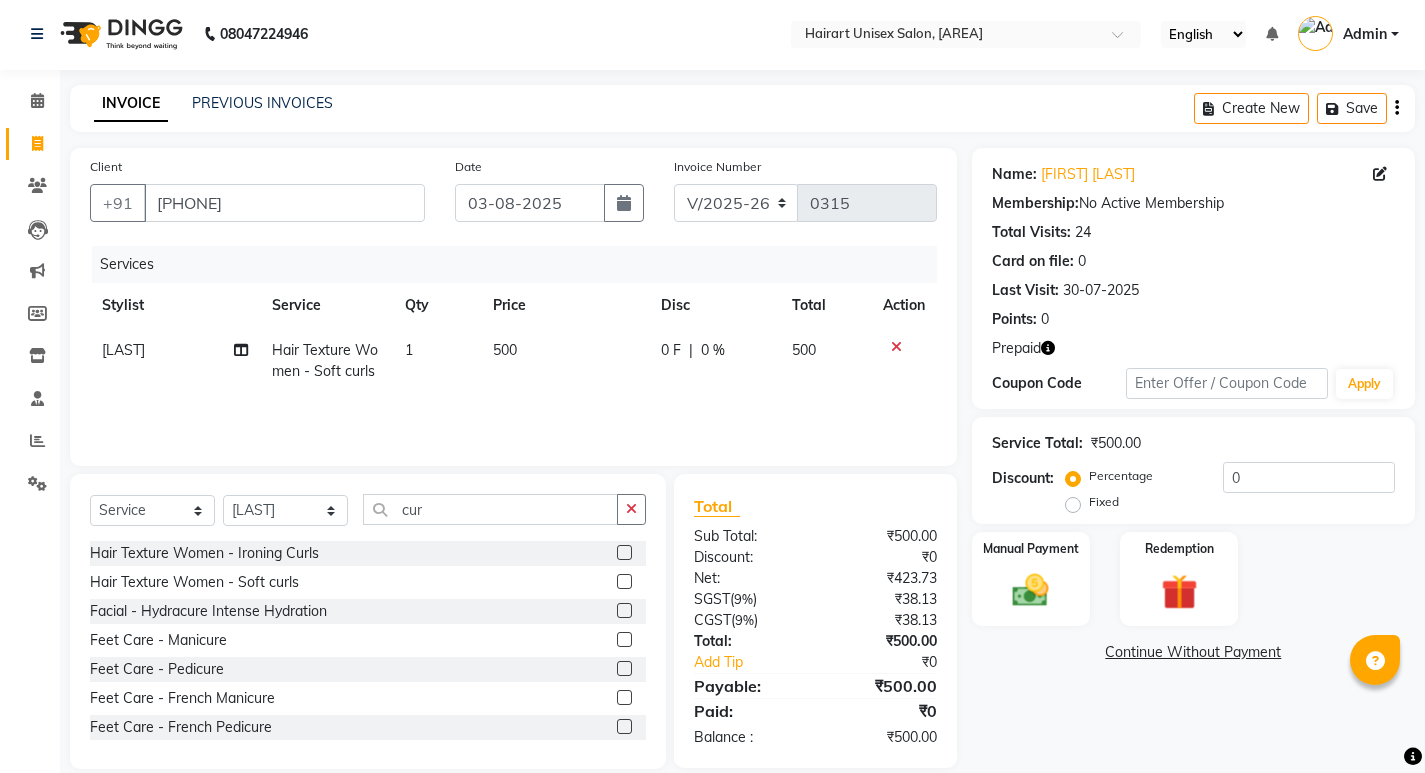 click on "500" 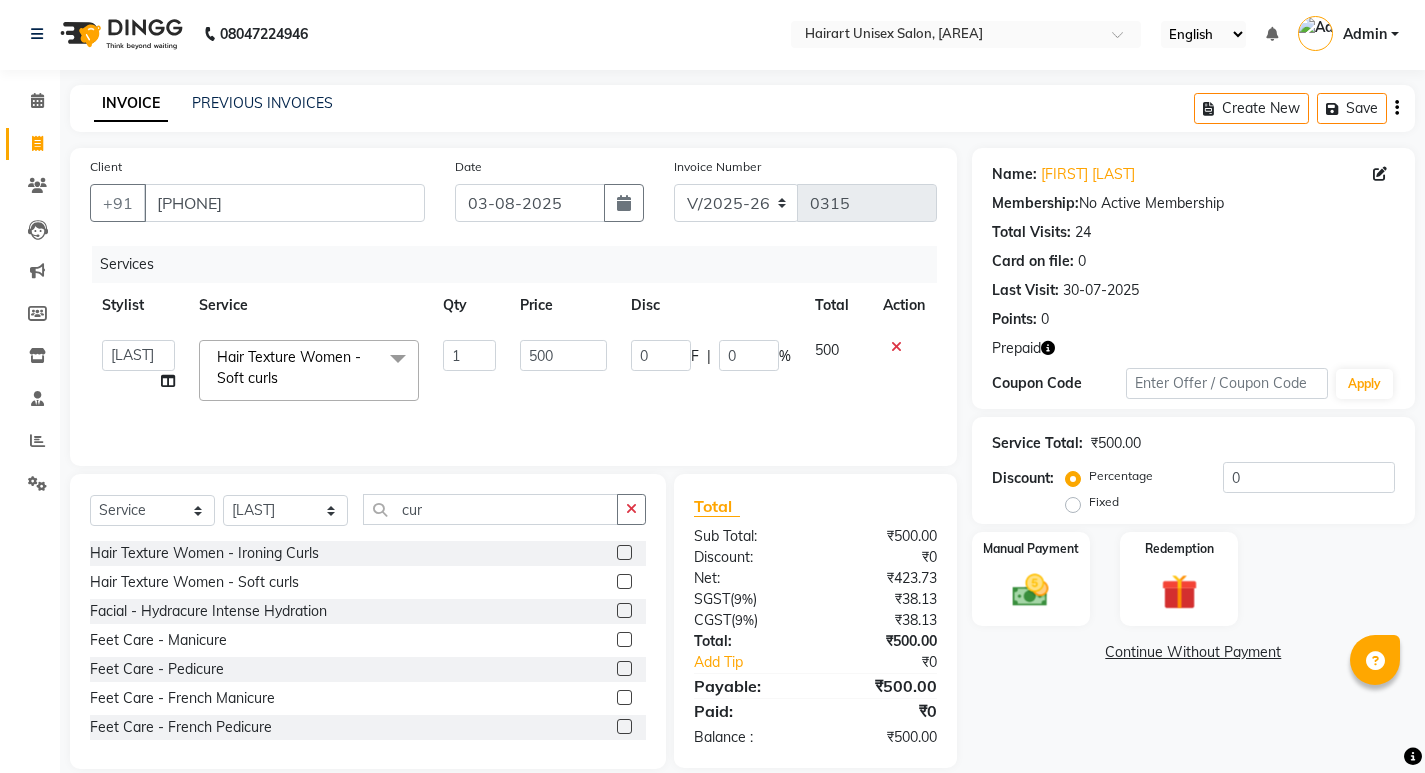 click on "500" 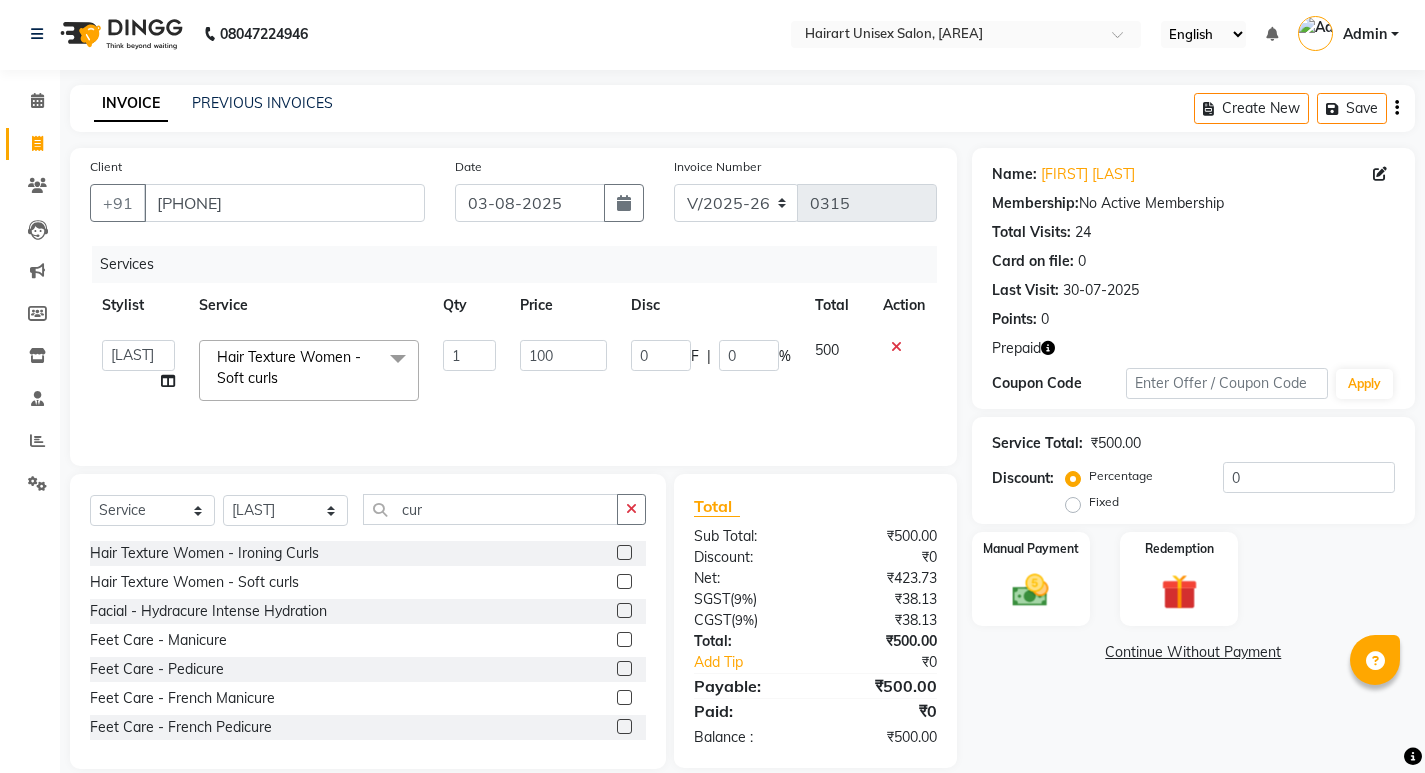 type on "1000" 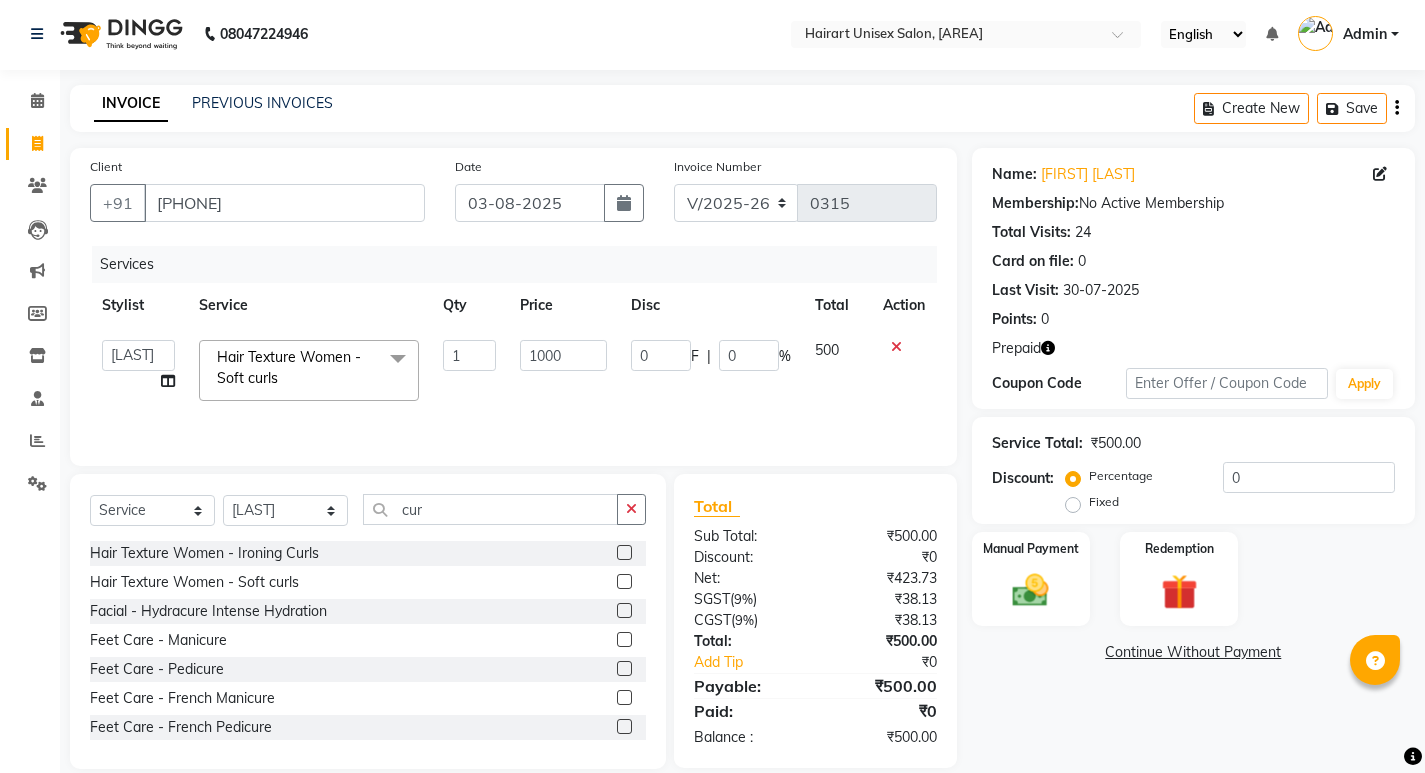 click on "Services Stylist Service Qty Price Disc Total Action [FIRST] [LAST] [FIRST] [LAST] [FIRST] [LAST] [FIRST] [LAST] [FIRST] [LAST] [FIRST] [LAST] [FIRST] [LAST] [FIRST] [LAST] [FIRST] [LAST] [FIRST] [LAST] [FIRST] [LAST] [FIRST] [LAST] Hair Texture Women - Soft curls x Normal Waxing - Full Arms Normal Waxing - Full Legs Normal Waxing - Half Arms Normal Waxing - Half Legs Normal Waxing - B-Line Normal Waxing - B-Line (with hips) Normal Waxing - Full Body Normal Waxing - Full Back/Front Normal Waxing - Half Back/Front Normal Waxing - Upperlip Normal Waxing - Chin Normal Waxing - Side Lock Normal Waxing - Underarms make-up Liner Rubber mask Eye Make-up Rica Waxing - Full Arms Rica Waxing - Full Legs Rica Waxing - Half Arms Rica Waxing - Half Legs Rica Waxing - B-Line Rica Waxing - B-Line (with hips) Rica Waxing - Full Body Rica Waxing - Full Back/Front Rica Waxing - Half Back/Front Rica Waxing - Upperlip Rica Waxing - Chin Rica Waxing - Side Lock Rica Waxing - Underarms Clean Up - Cheryl's Clean Up - Hydra D-Tan - Hydra Bleach - Cheryl's Bleach - Face Bleach - Full Arms/Legs Bleach - Full Body 1" 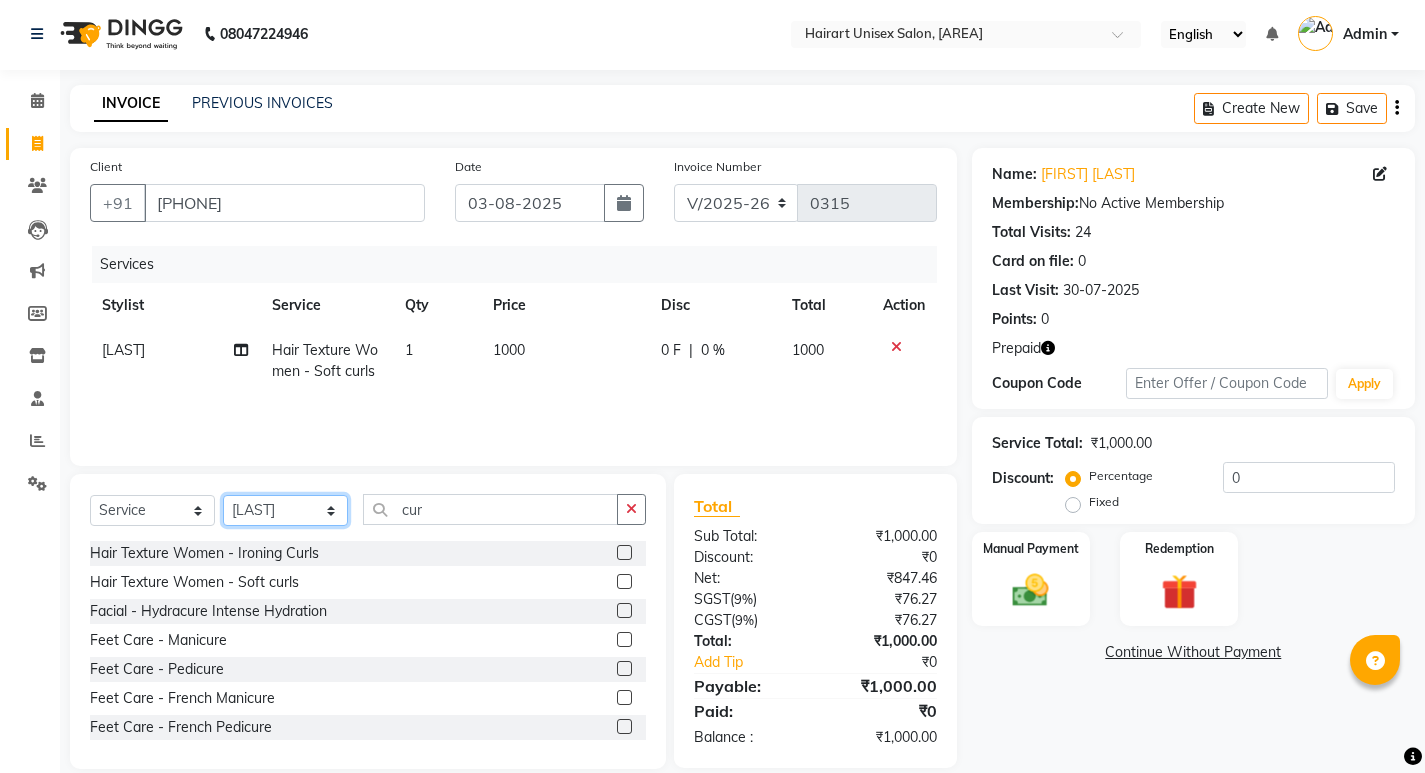 click on "Select Stylist [FIRST] [LAST] [FIRST] [LAST] [FIRST] [LAST] [FIRST] [LAST] [FIRST] [LAST] [FIRST] [LAST] [FIRST] [LAST] [FIRST] [LAST] [FIRST] [LAST] [FIRST] [LAST] [FIRST] [LAST]" 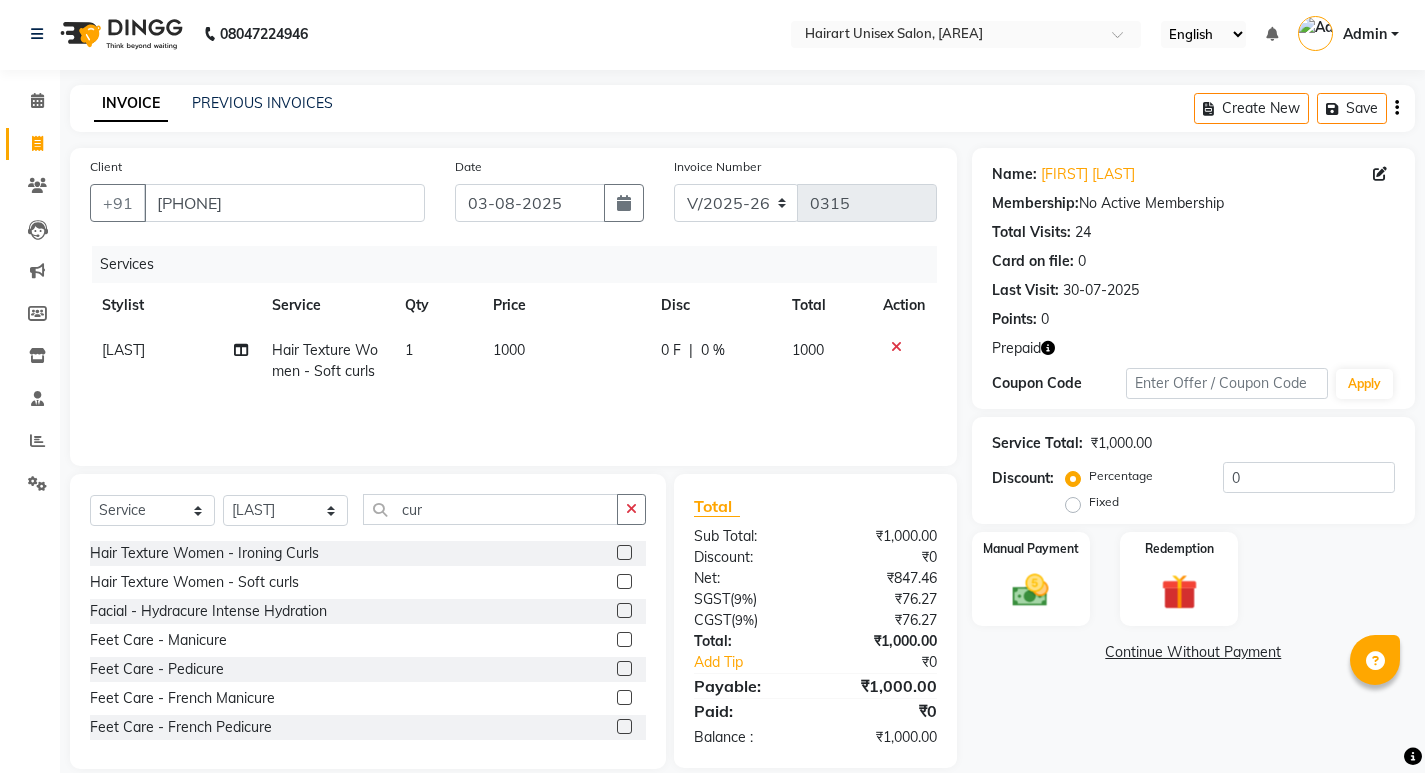 click on "Select Service Product Membership Package Voucher Prepaid Gift Card Select Stylist [FIRST] [LAST] [FIRST] [LAST] [FIRST] [LAST] [FIRST] [LAST] [FIRST] [LAST] [FIRST] [LAST] [FIRST] [LAST] [FIRST] [LAST] [FIRST] [LAST] [FIRST] [LAST] [FIRST] [LAST] cur Hair Texture Women - Ironing Curls Hair Texture Women - Soft curls Facial - Hydracure Intense Hydration Feet Care - Manicure Feet Care - Pedicure Feet Care - French Manicure Feet Care - French Pedicure Feet Care - Foot Print Manicure Feet Care - Foot Print Pedicure Feet Care - Pedilab Manicure Feet Care - Pedilab Pedicure" 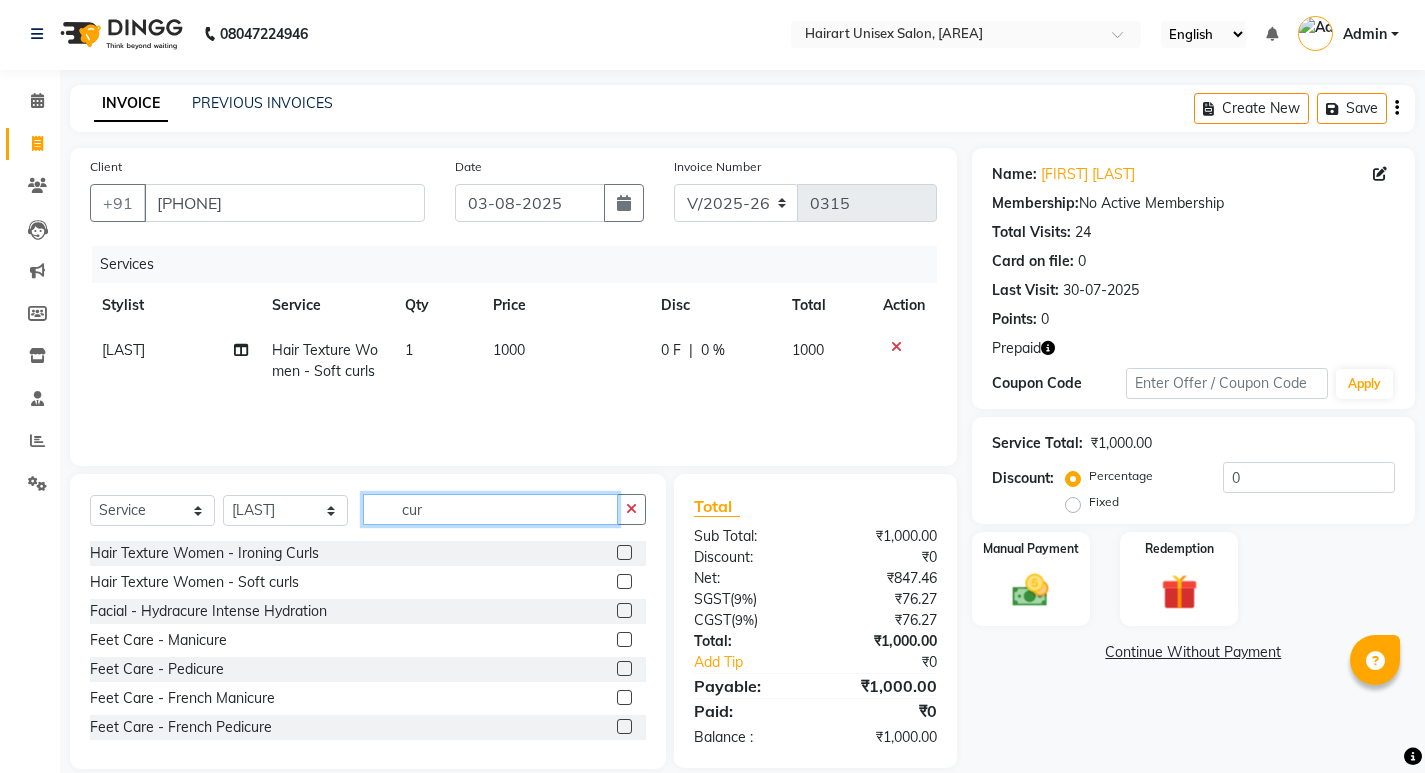 click on "cur" 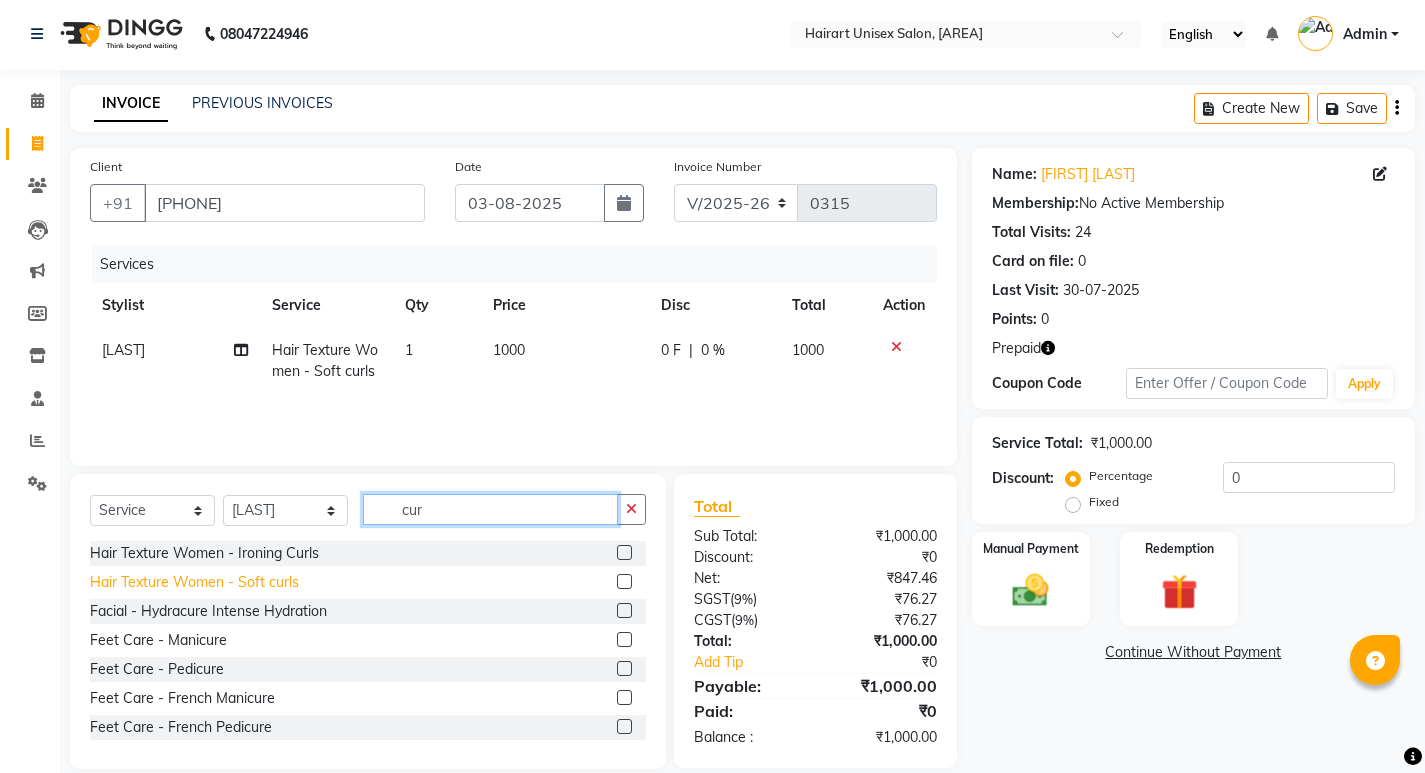 type on "cur" 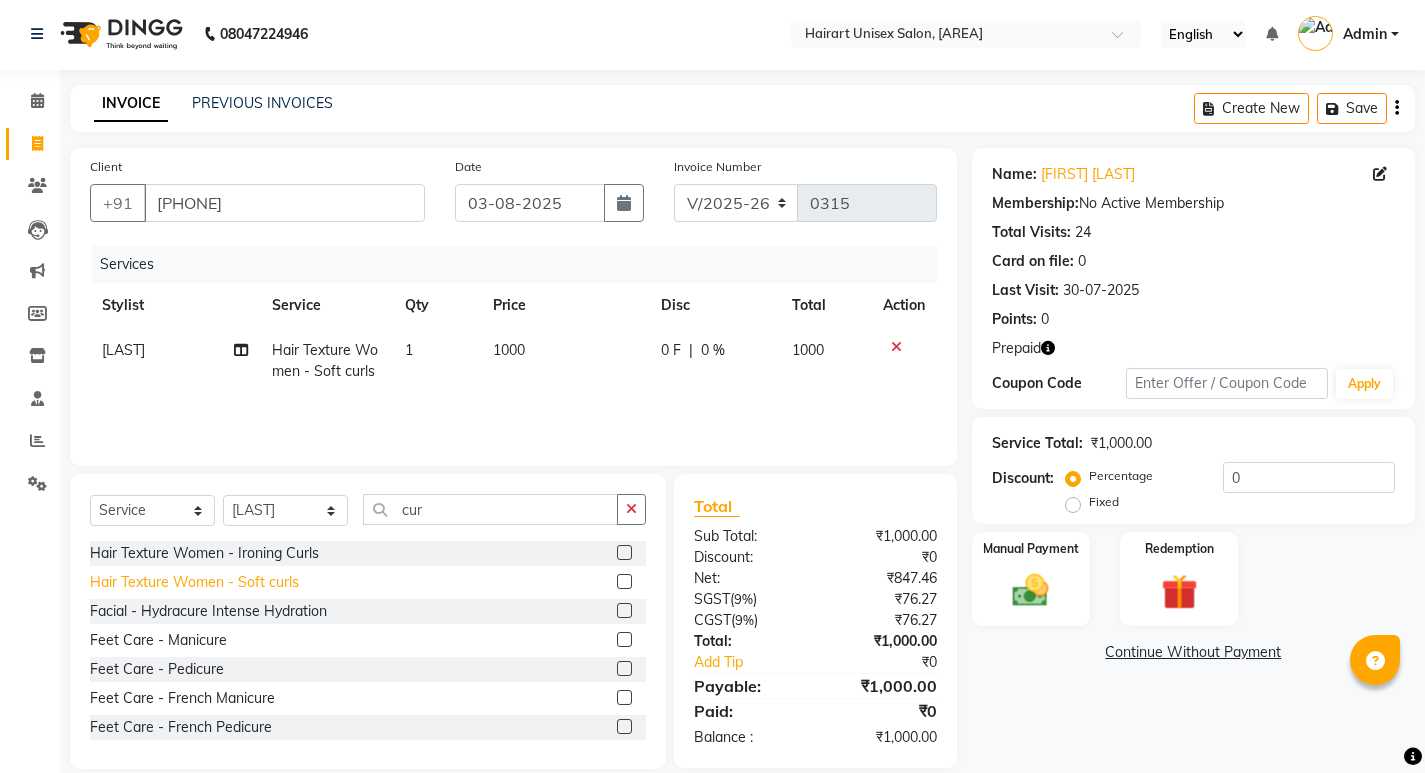 click on "Hair Texture Women - Soft curls" 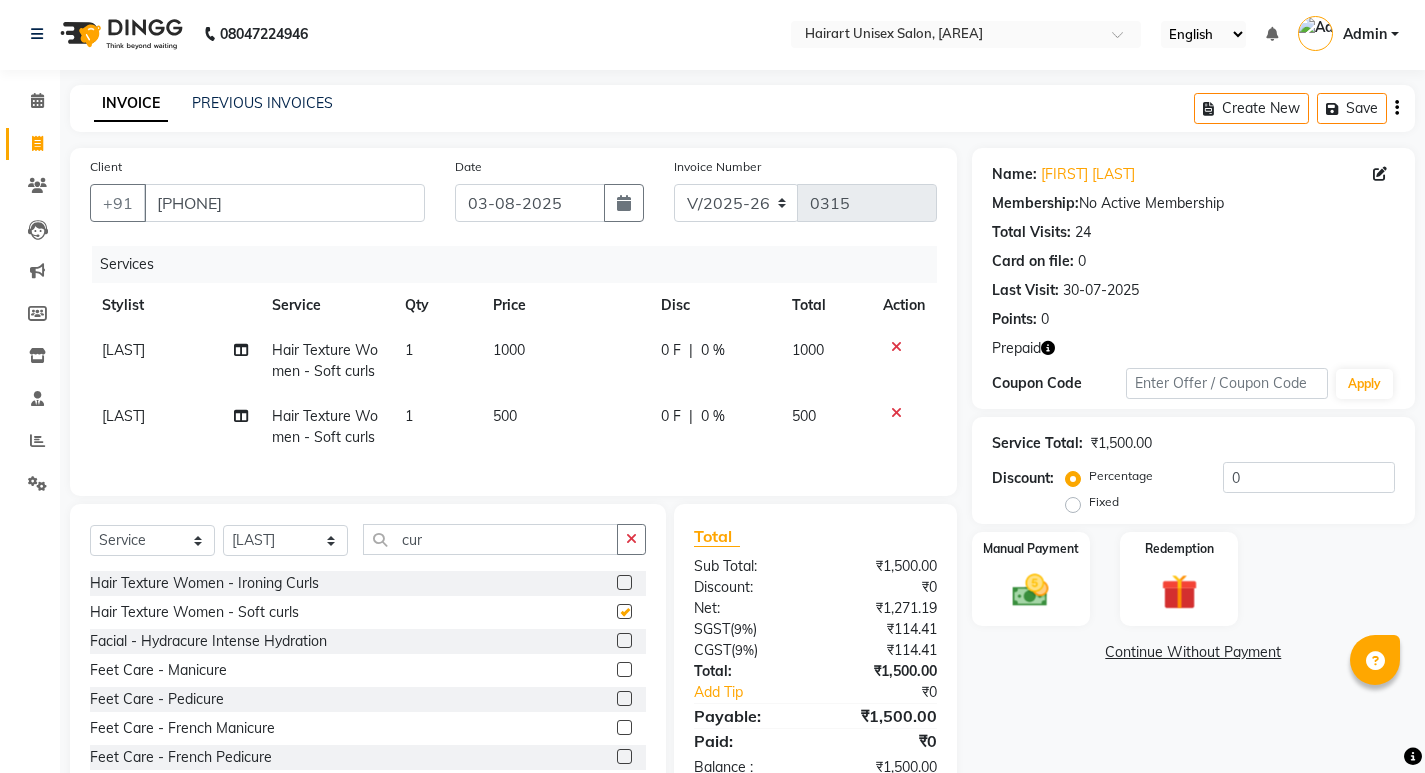 checkbox on "false" 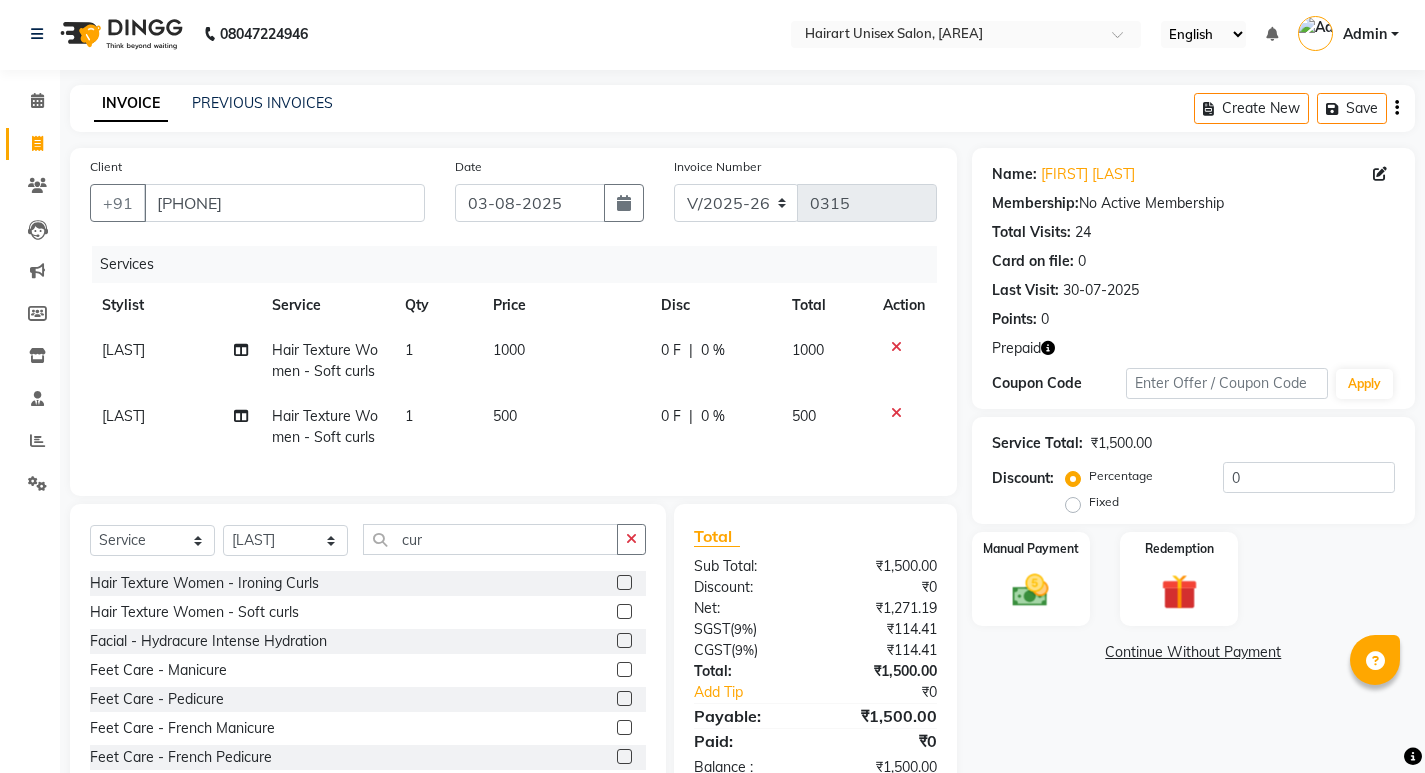 click on "500" 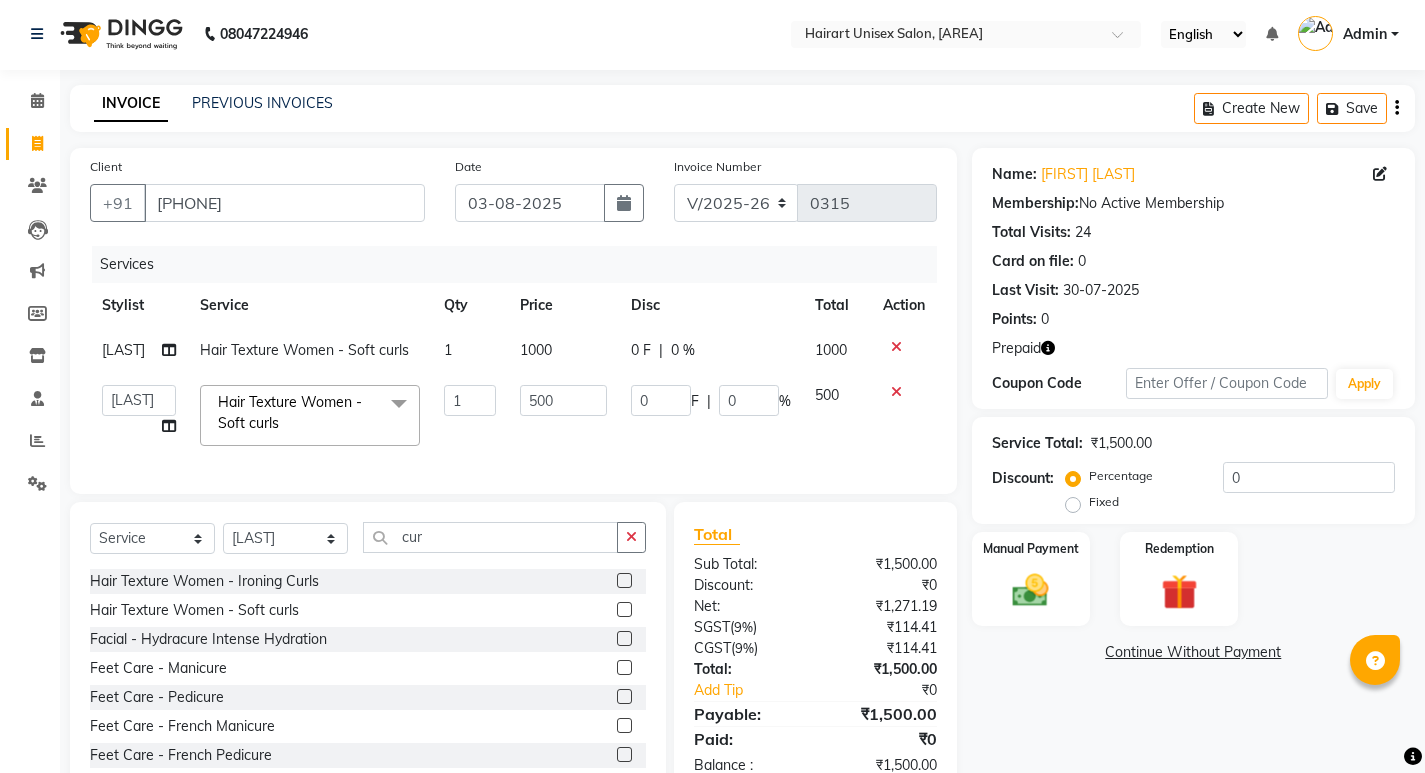 click on "500" 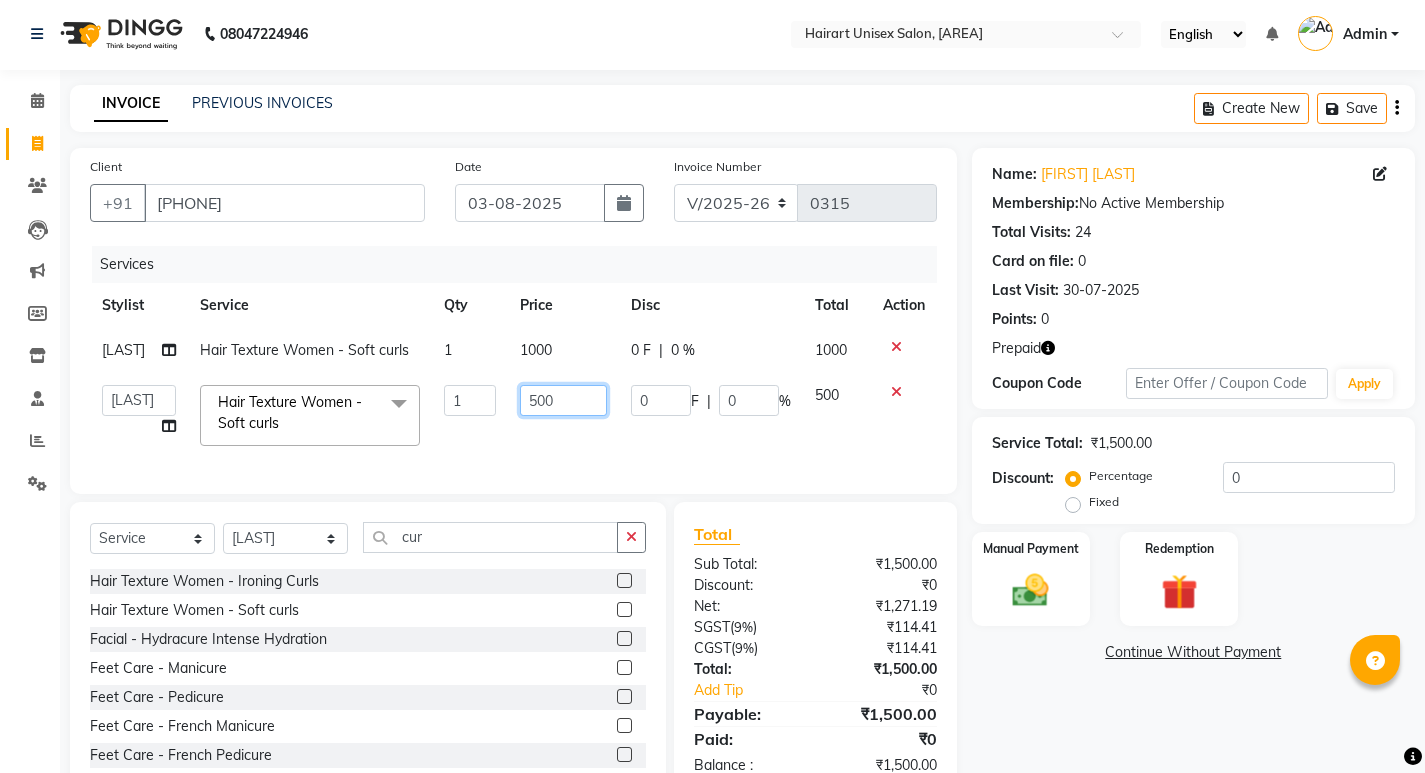 click on "500" 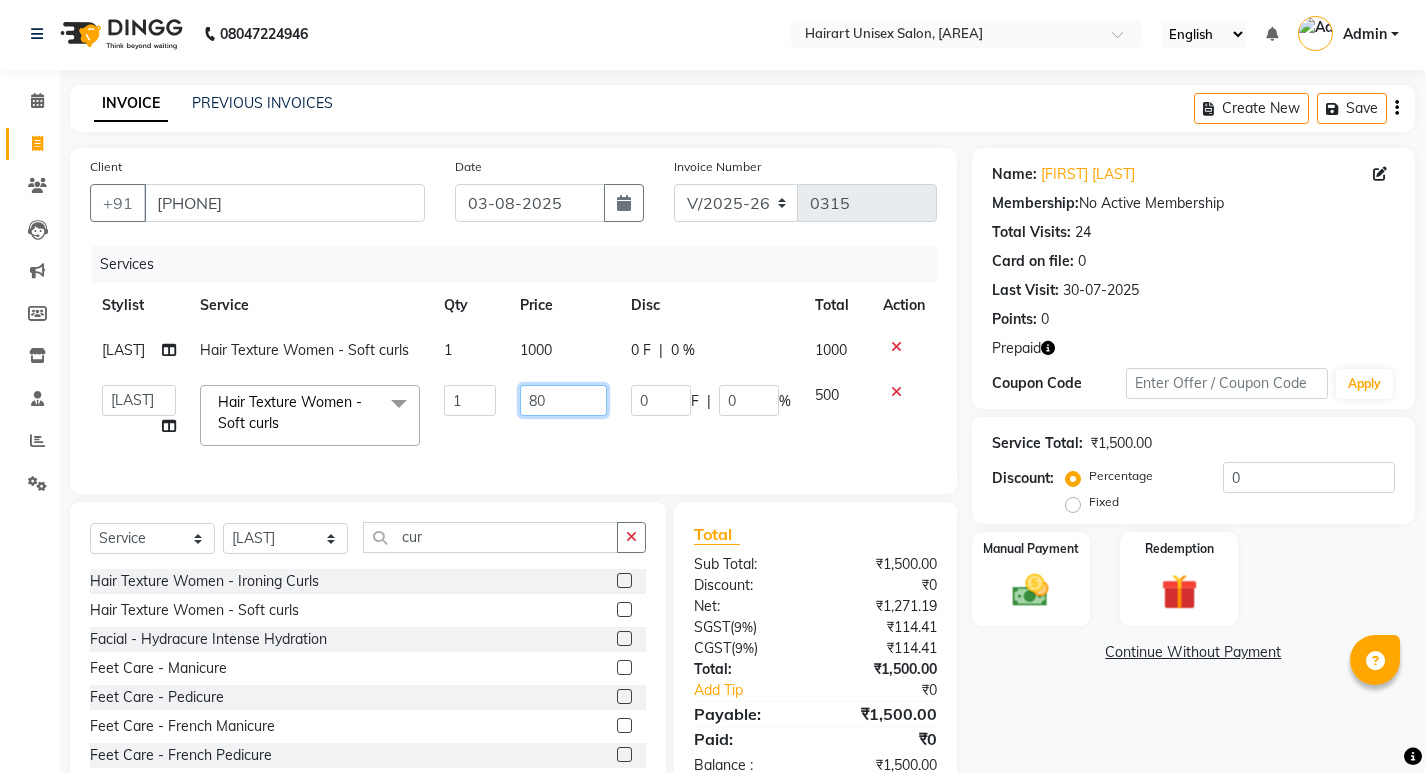 type on "800" 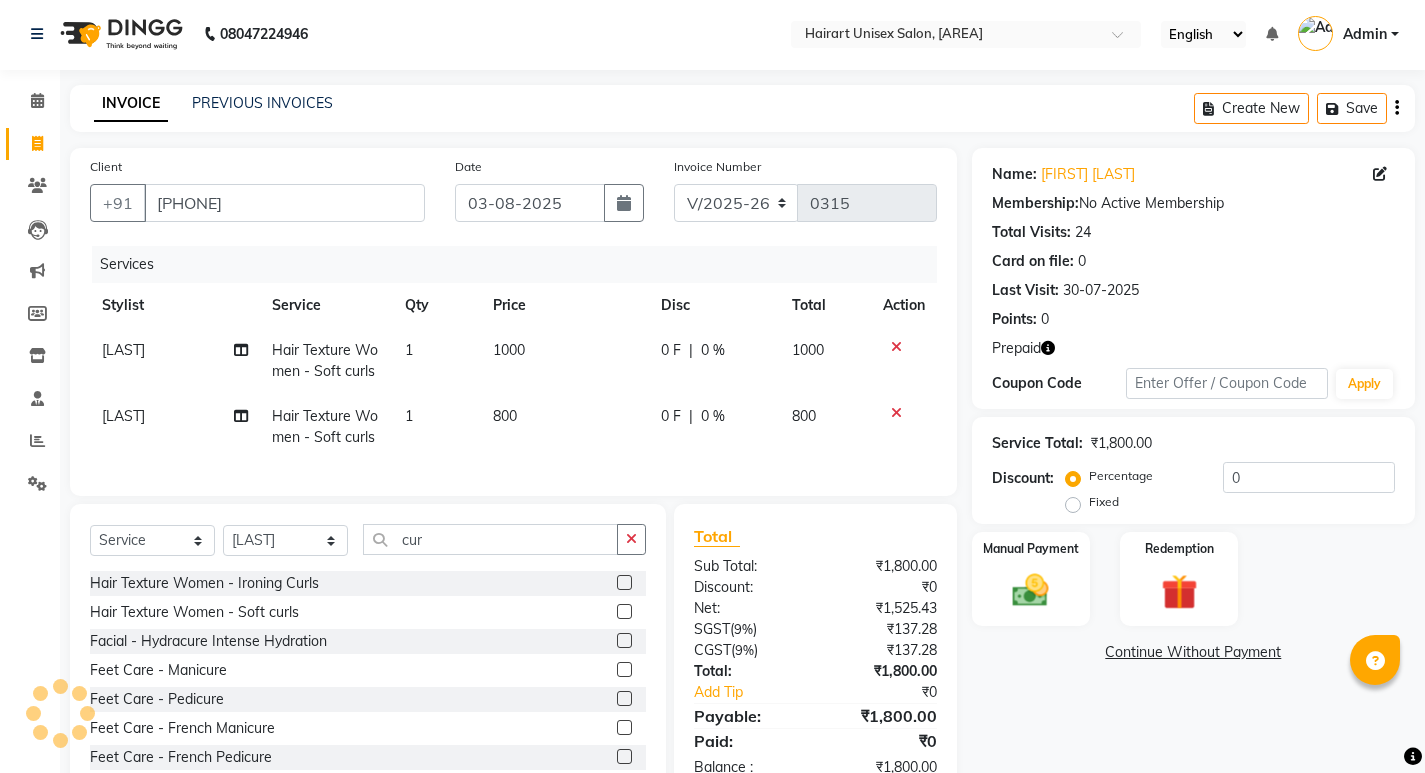 click on "800" 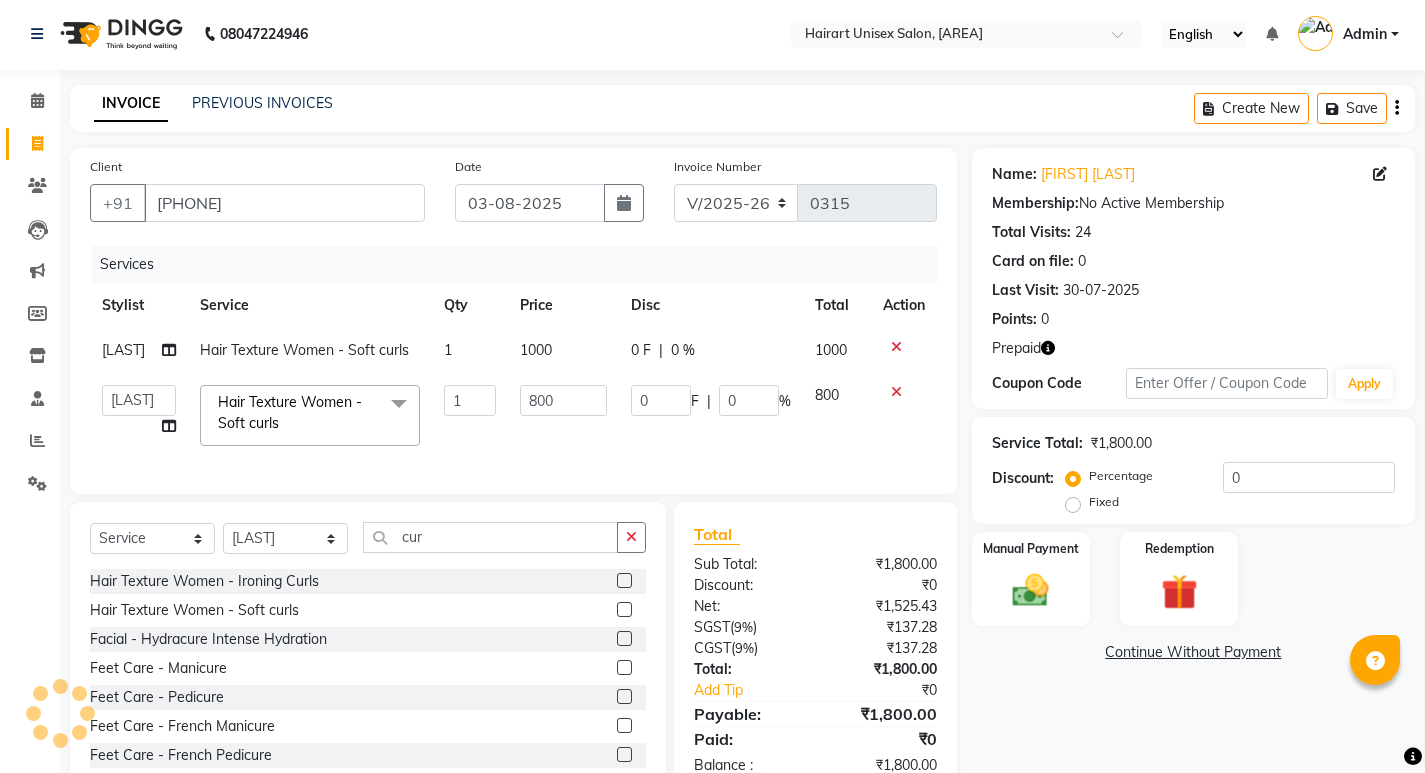 click on "1000" 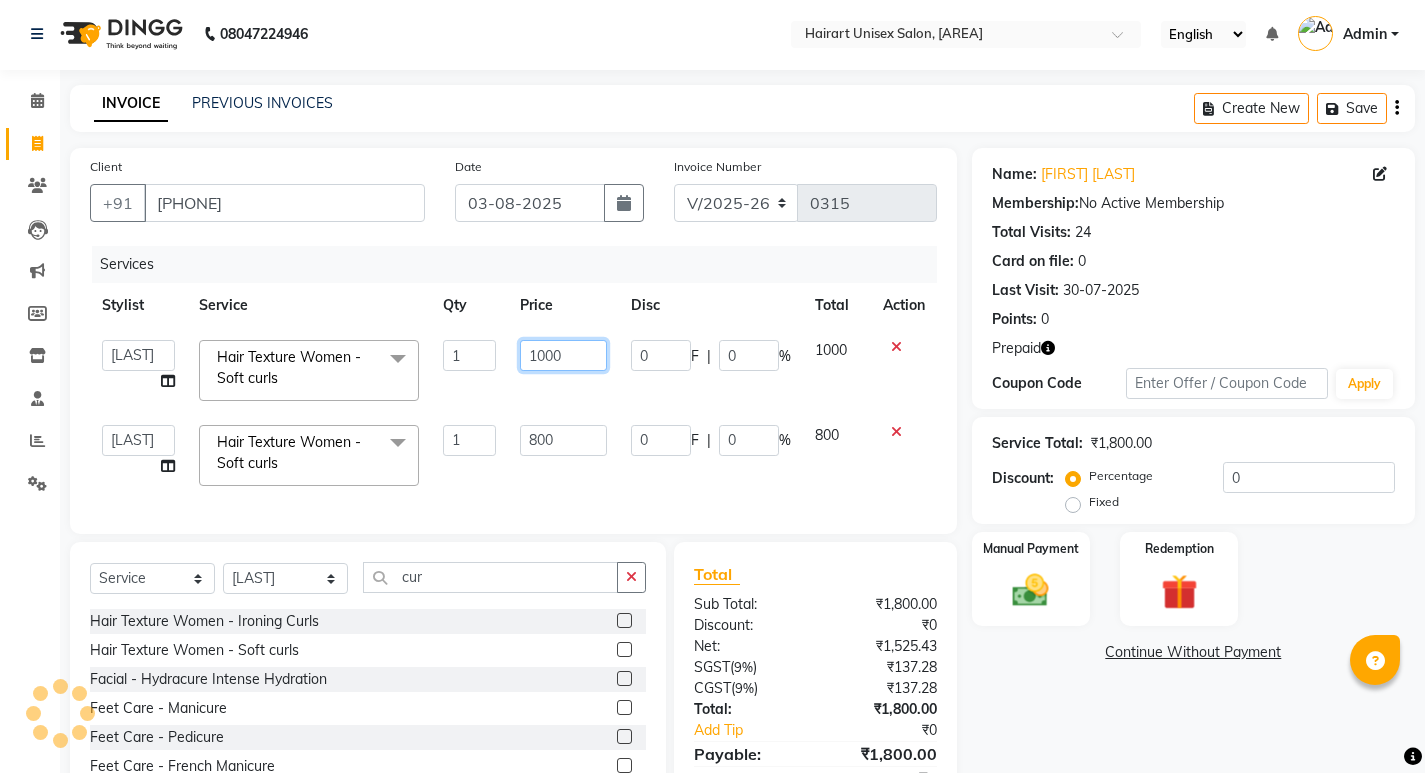 click on "1000" 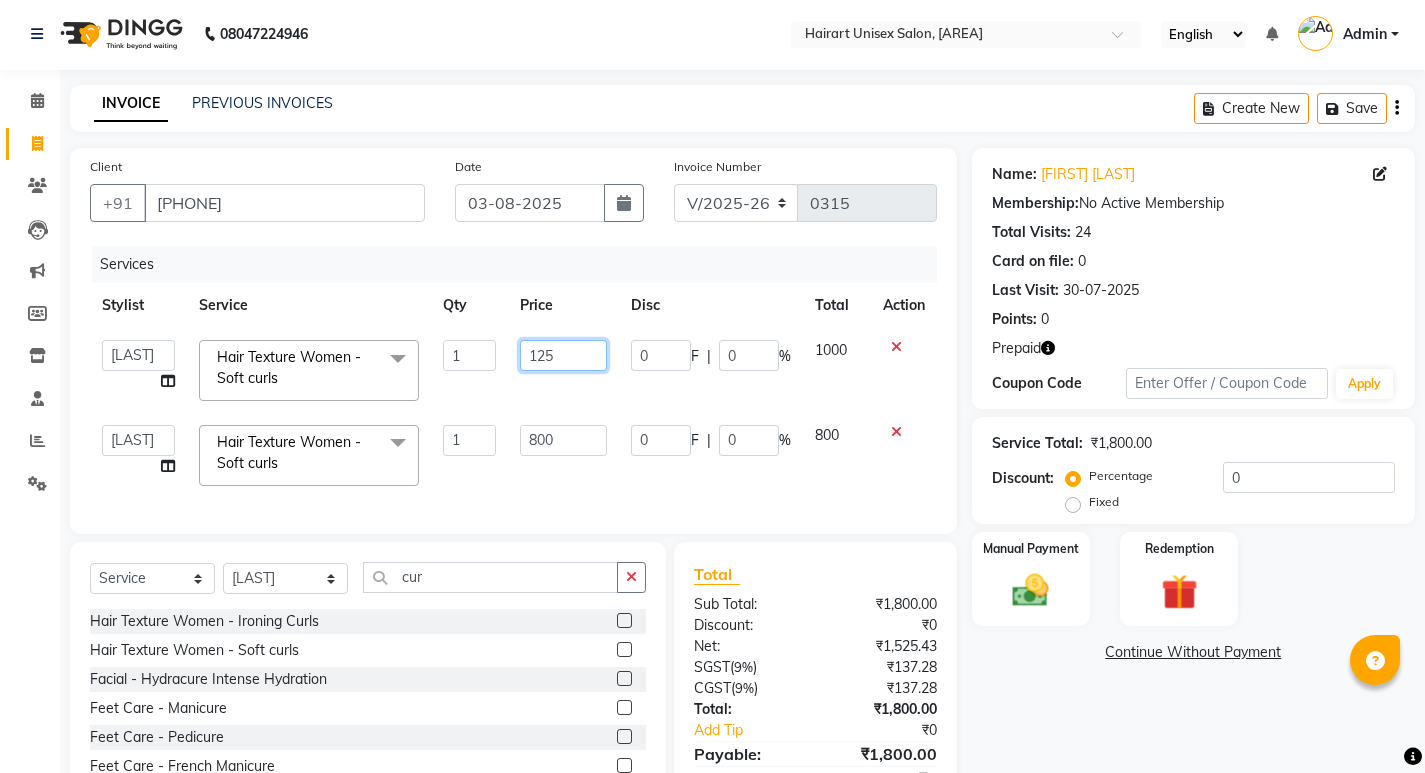 type on "1250" 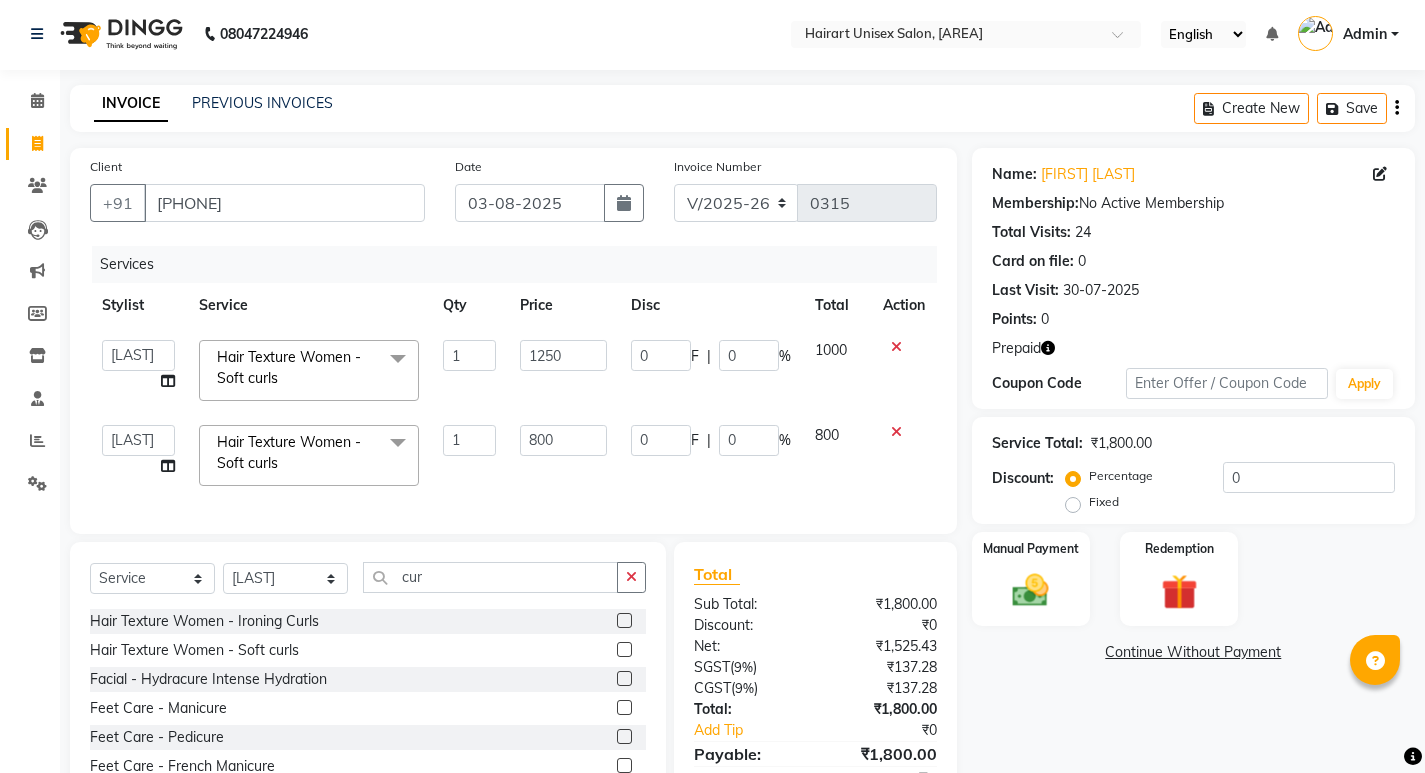 click on "[FIRST] [LAST] Hair Texture Women - Soft curls x Normal Waxing - Full Arms Normal Waxing - Full Legs Normal Waxing - Half Arms Normal Waxing - Half Legs Normal Waxing - B-Line Normal Waxing - B-Line (with hips) Normal Waxing - Full Body Normal Waxing - Full Back/Front Normal Waxing - Half Back/Front Normal Waxing - Upperlip Normal Waxing - Chin Normal Waxing - Side Lock Normal Waxing - Underarms make-up Liner Rubber mask Eye Make-up Rica Waxing - Full Arms Rica Waxing - Full Legs Rica Waxing - Half Arms Rica Waxing - Half Legs Rica Waxing - B-Line Rica Waxing - B-Line (with hips) Rica Waxing - Full Body Rica Waxing - Full Back/Front Rica Waxing - Half Back/Front Rica Waxing - Upperlip Rica Waxing - Chin Rica Waxing - Side Lock Rica Waxing - Underarms Clean Up - Cheryl's Clean Up - Hydra D-Tan - Hydra Bleach - Cheryl's Bleach - Face Bleach - Full Arms/Legs Bleach - Full Body Bleach - Full Back/Front Half Arms/Legs 1 1250" 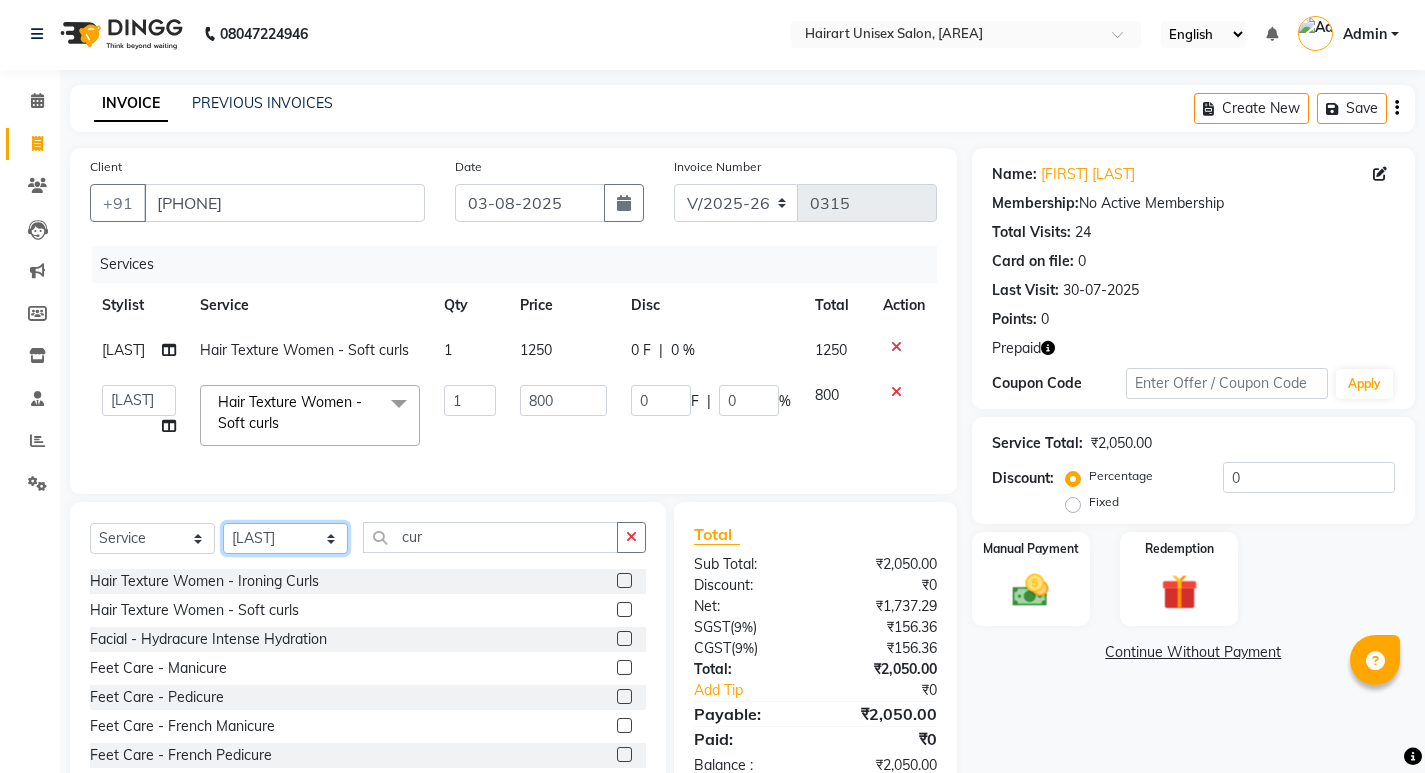 click on "Select Stylist [FIRST] [LAST] [FIRST] [LAST] [FIRST] [LAST] [FIRST] [LAST] [FIRST] [LAST] [FIRST] [LAST] [FIRST] [LAST] [FIRST] [LAST] [FIRST] [LAST] [FIRST] [LAST] [FIRST] [LAST]" 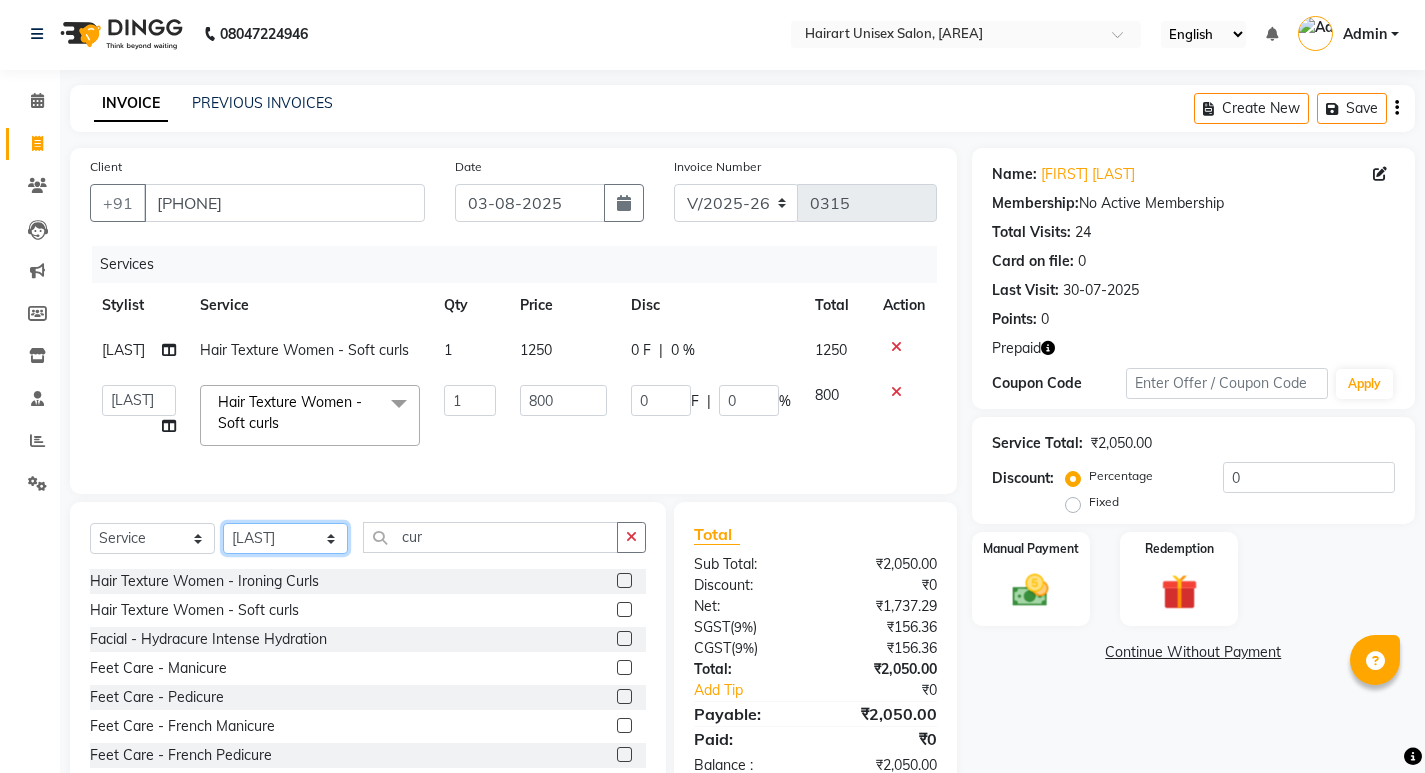 select on "39573" 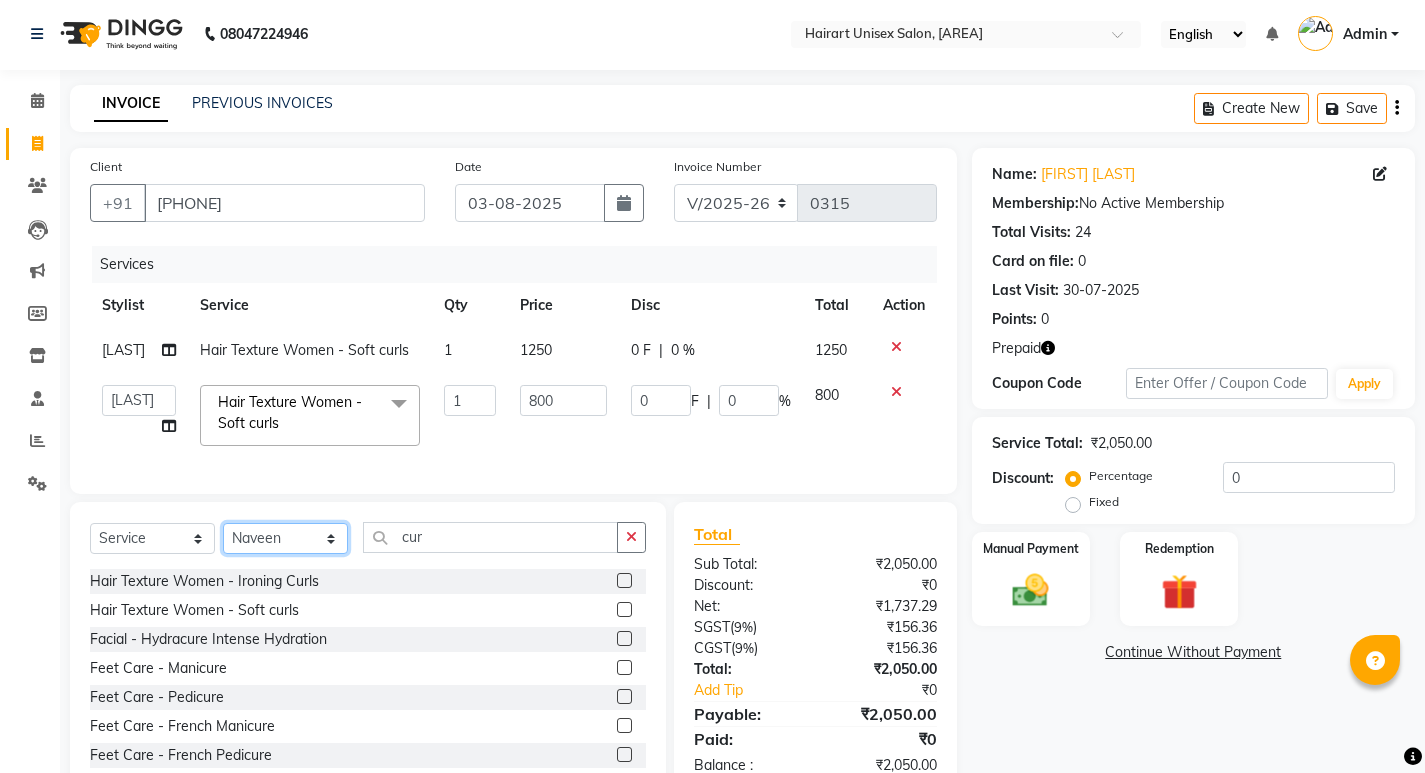 click on "Select Stylist [FIRST] [LAST] [FIRST] [LAST] [FIRST] [LAST] [FIRST] [LAST] [FIRST] [LAST] [FIRST] [LAST] [FIRST] [LAST] [FIRST] [LAST] [FIRST] [LAST] [FIRST] [LAST] [FIRST] [LAST]" 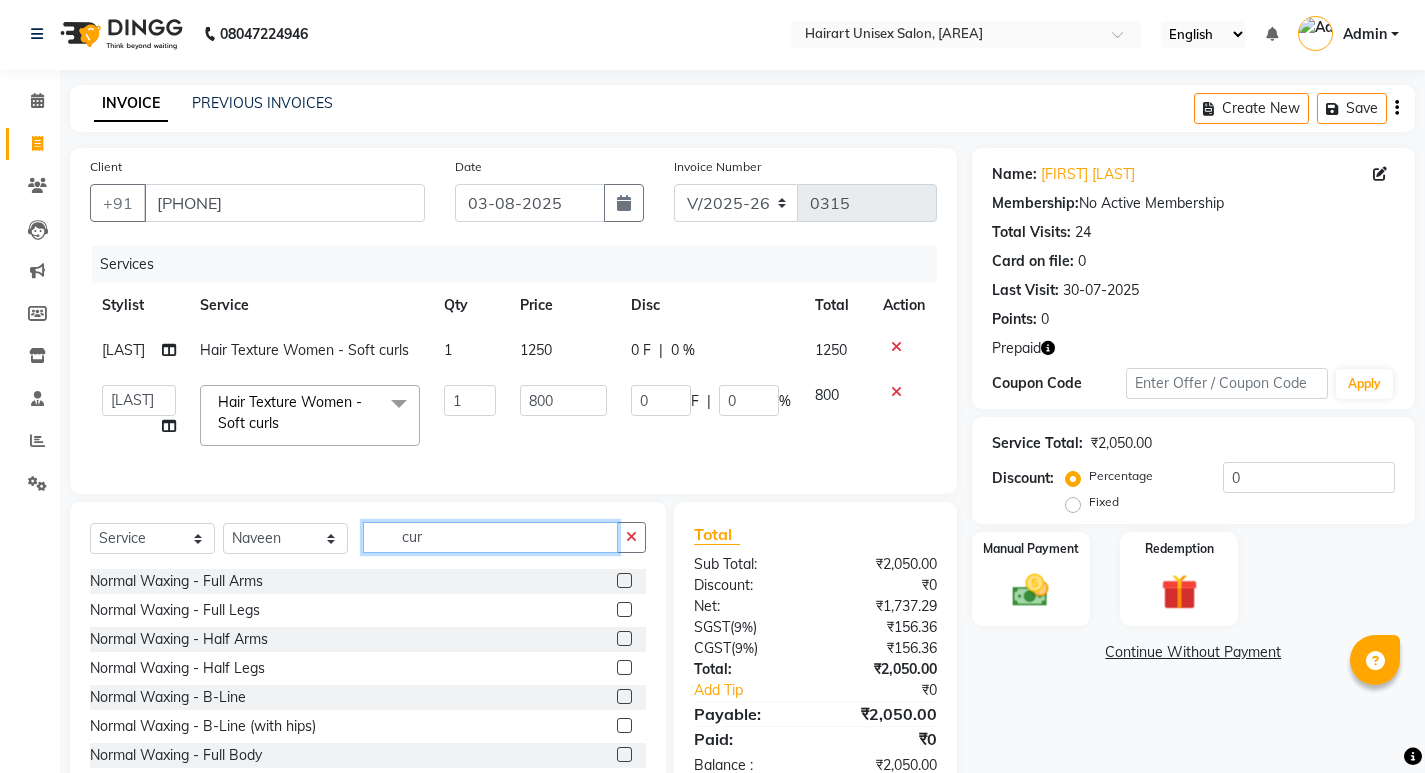 click on "cur" 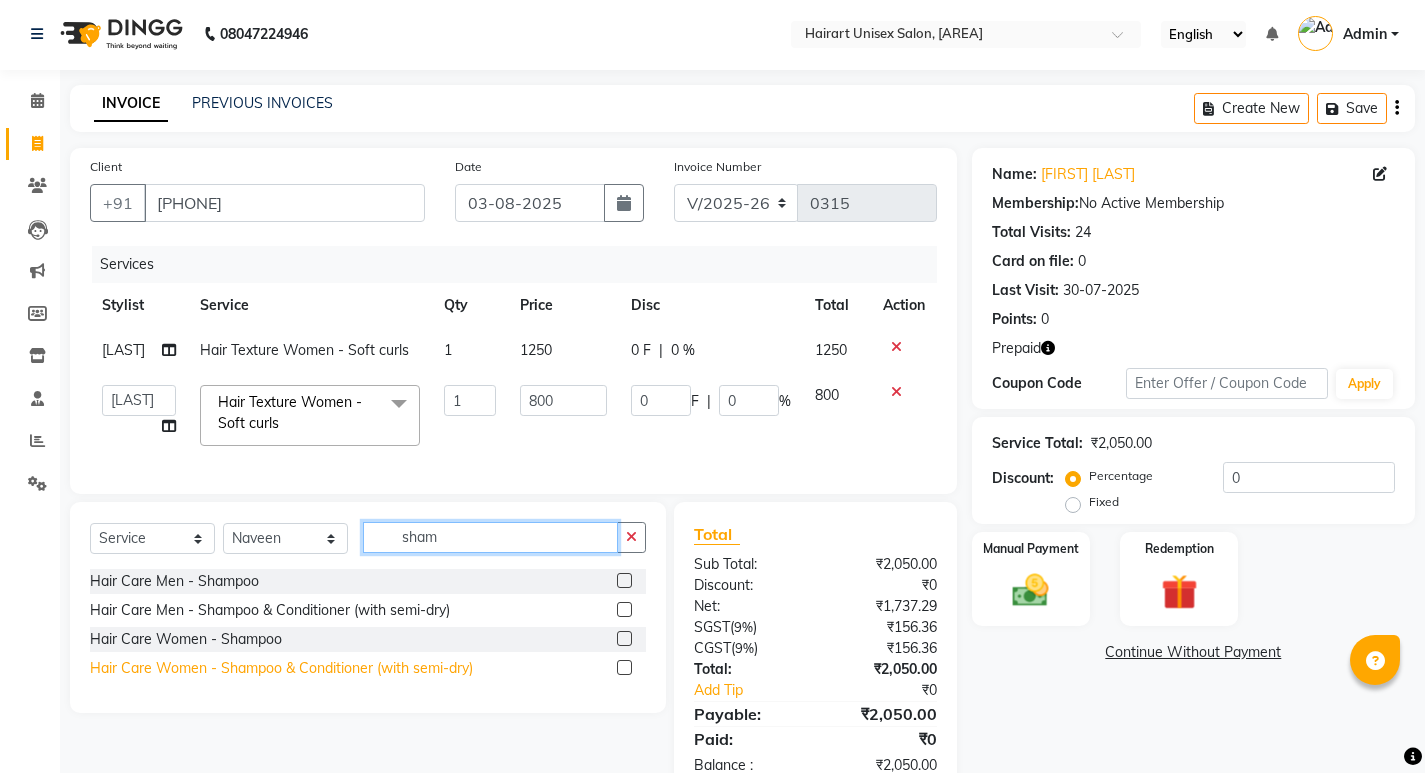 type on "sham" 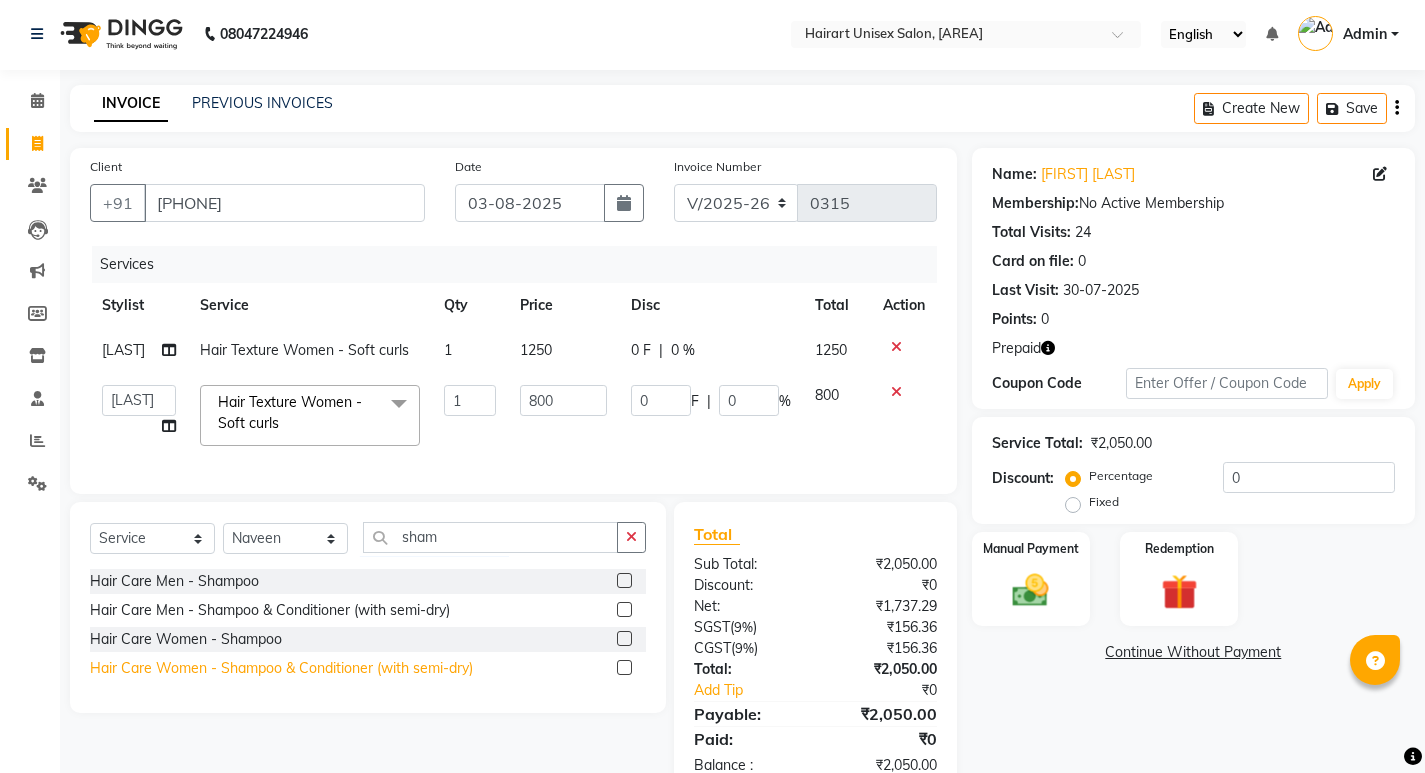 click on "Hair Care Women - Shampoo & Conditioner (with semi-dry)" 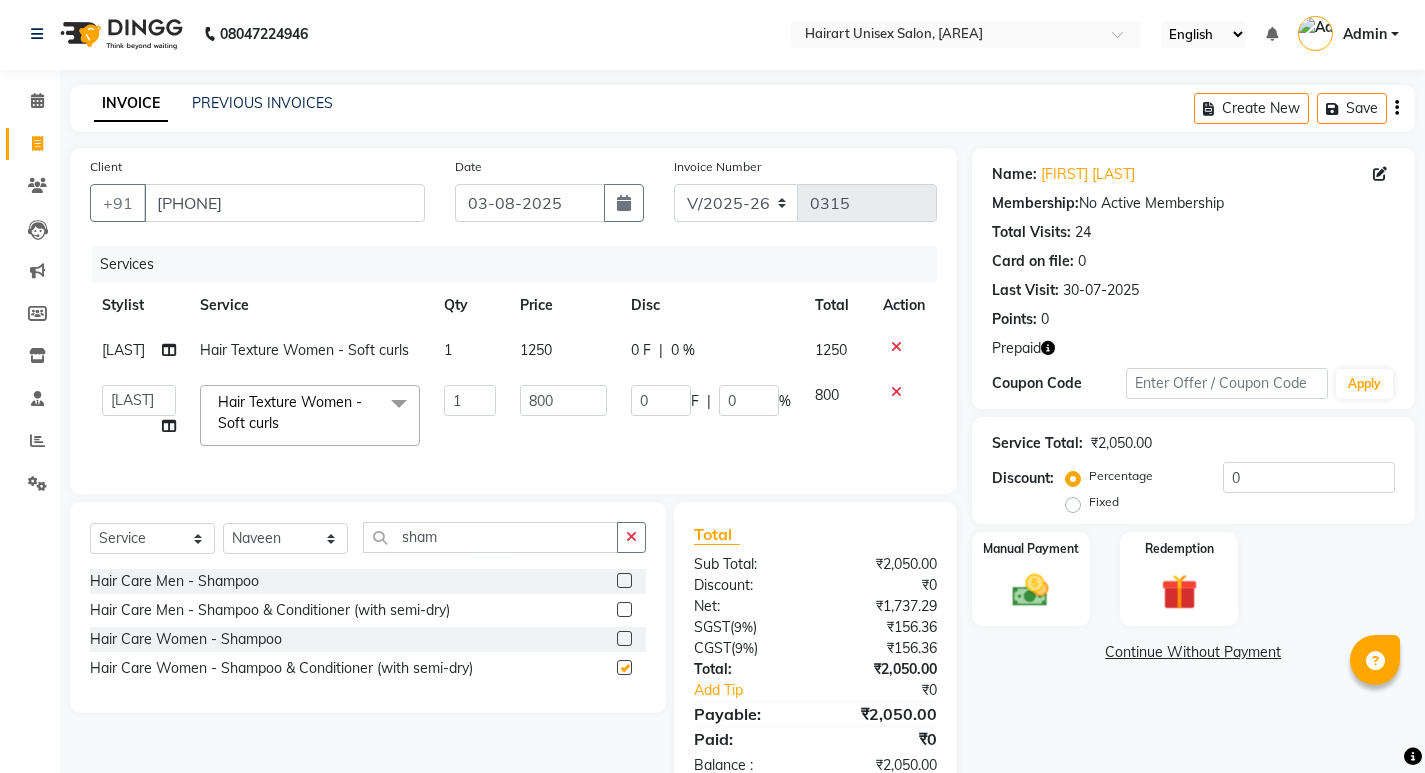 checkbox on "false" 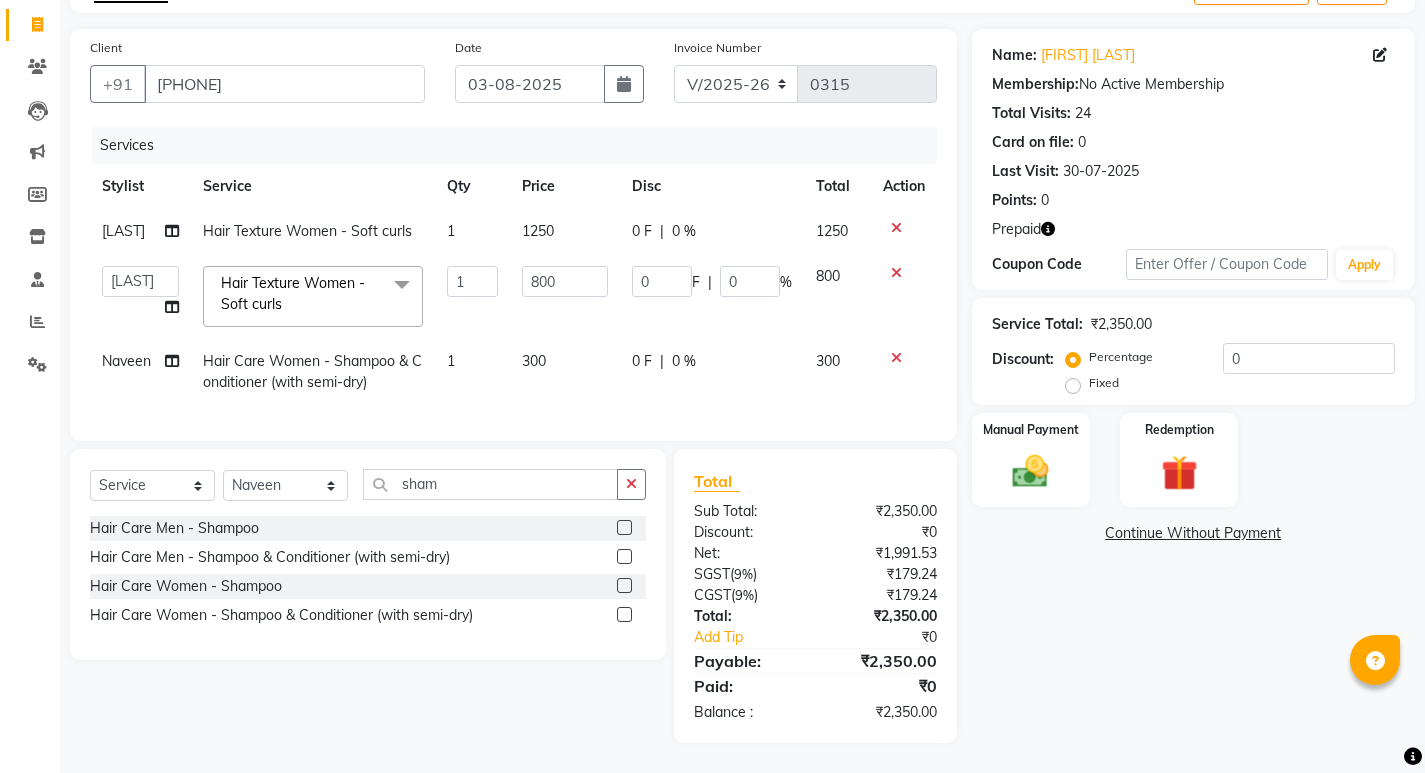 scroll, scrollTop: 136, scrollLeft: 0, axis: vertical 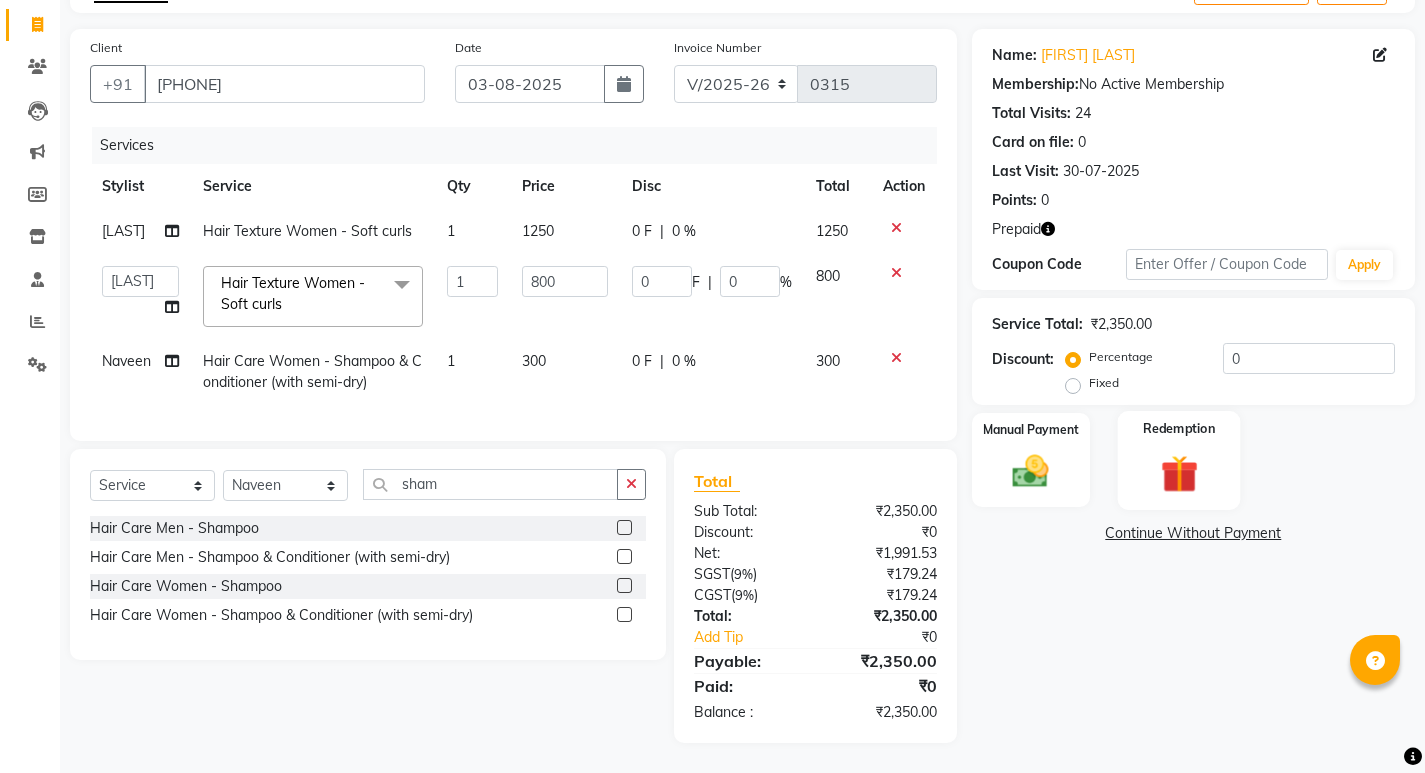 click 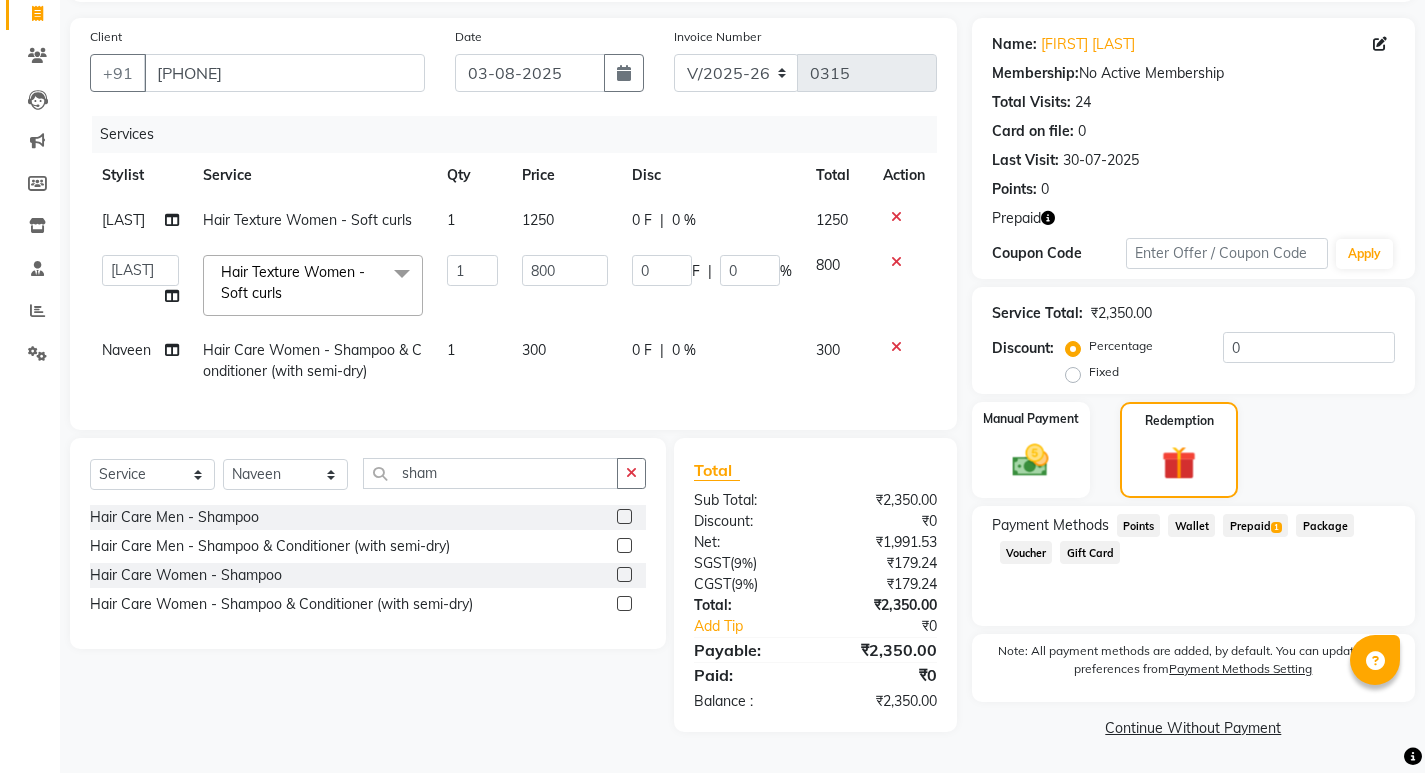 click on "Prepaid  1" 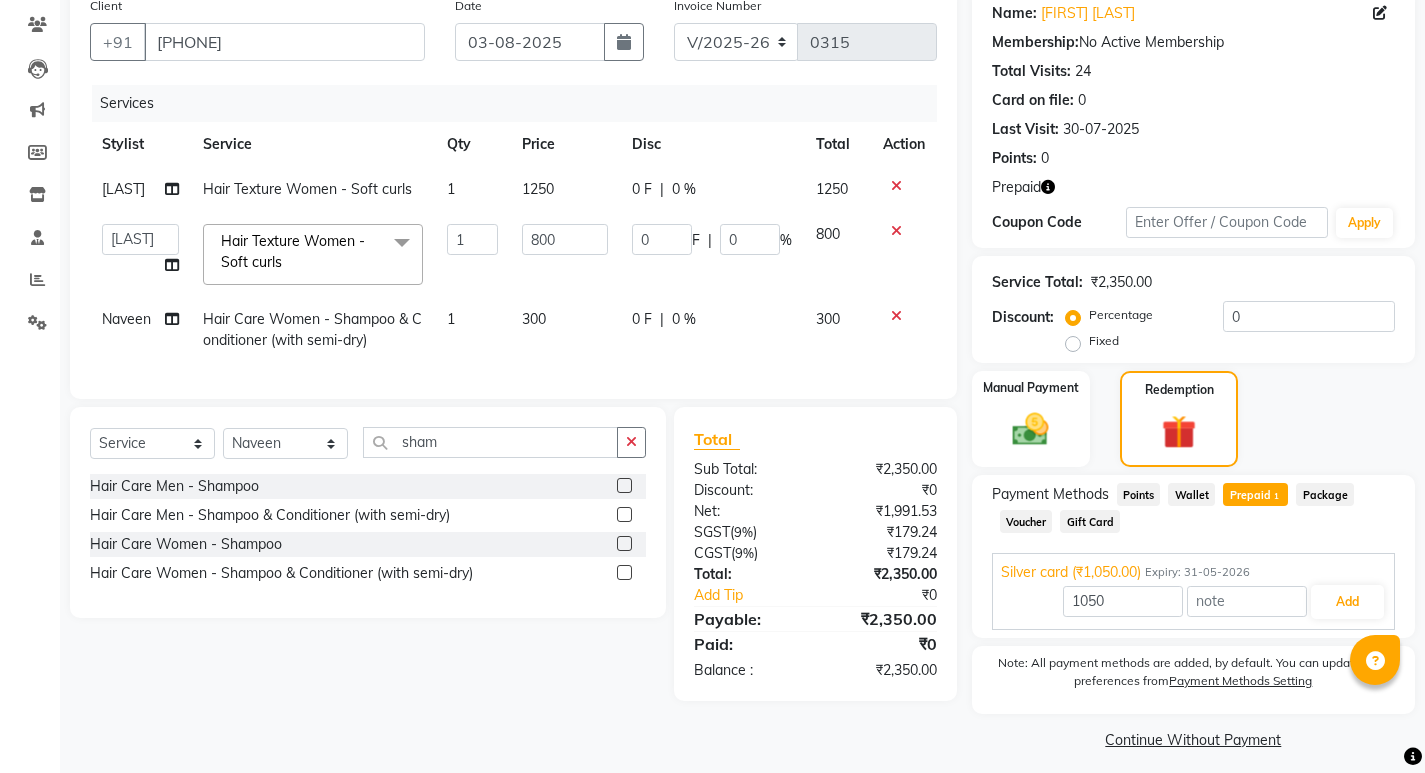 scroll, scrollTop: 175, scrollLeft: 0, axis: vertical 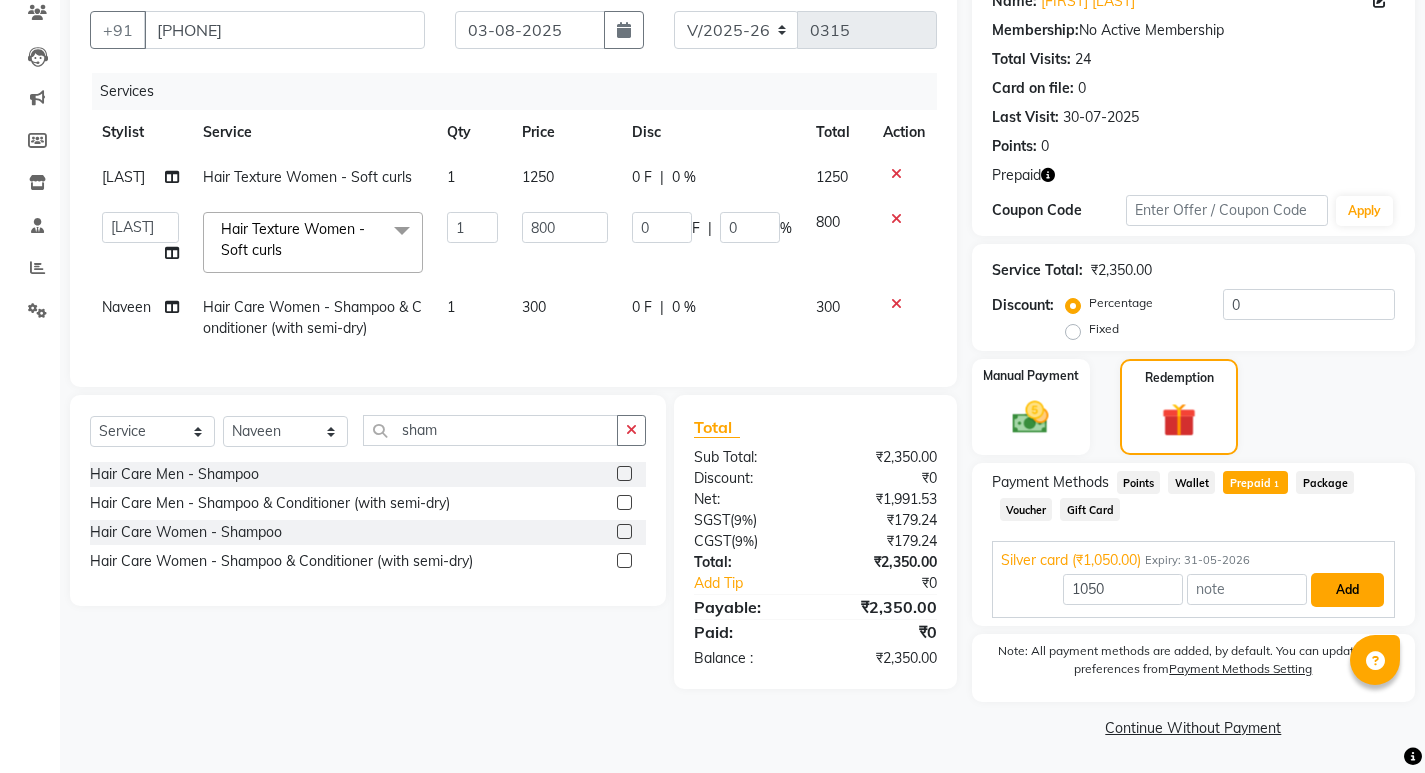 click on "Add" at bounding box center [1347, 590] 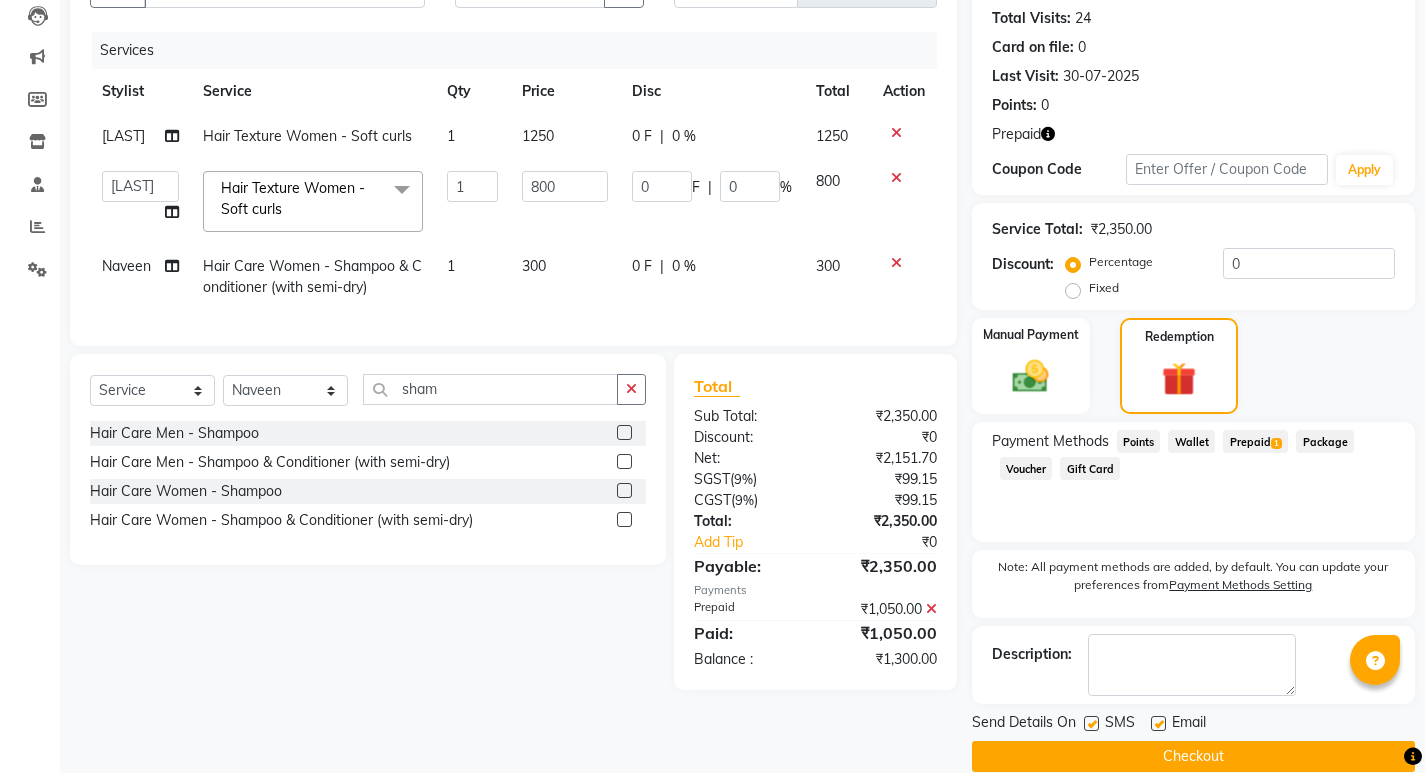 scroll, scrollTop: 245, scrollLeft: 0, axis: vertical 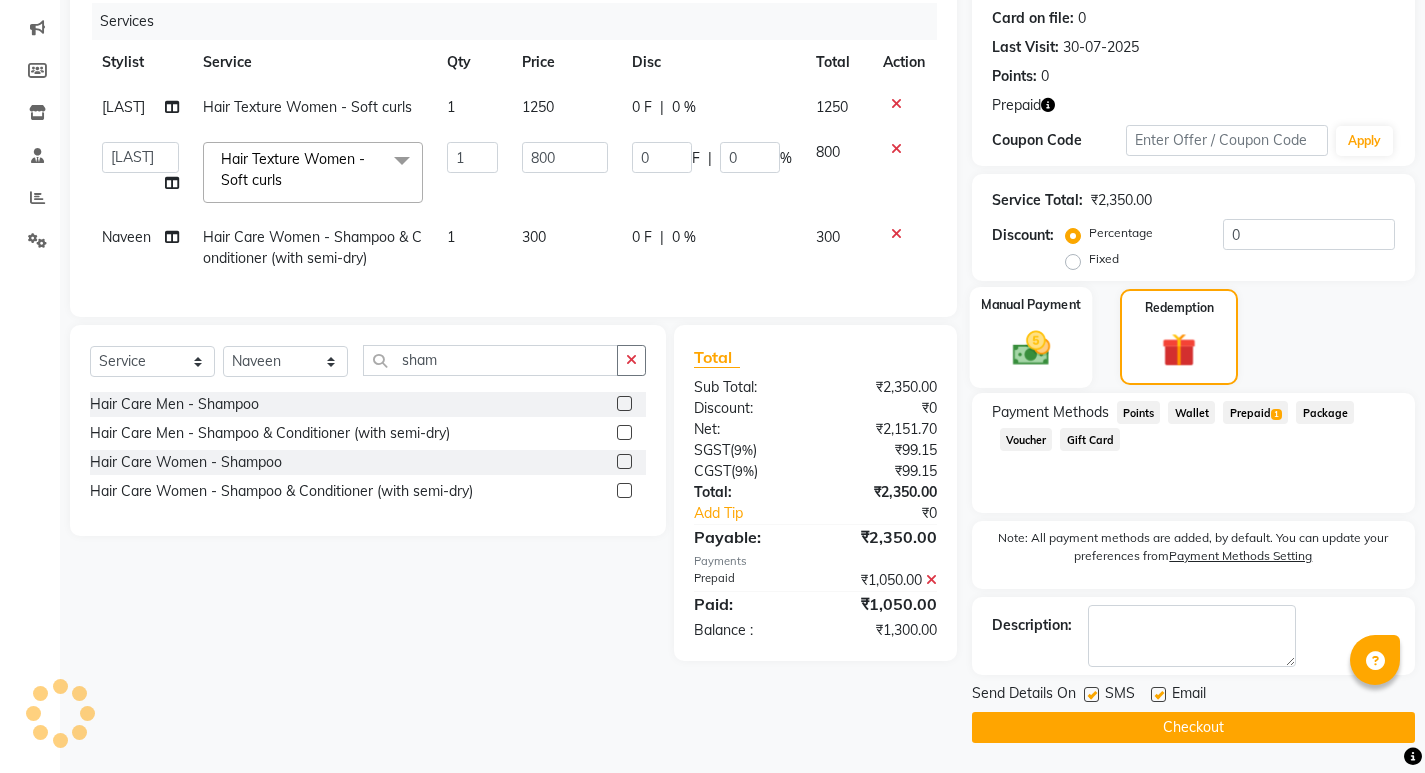 click 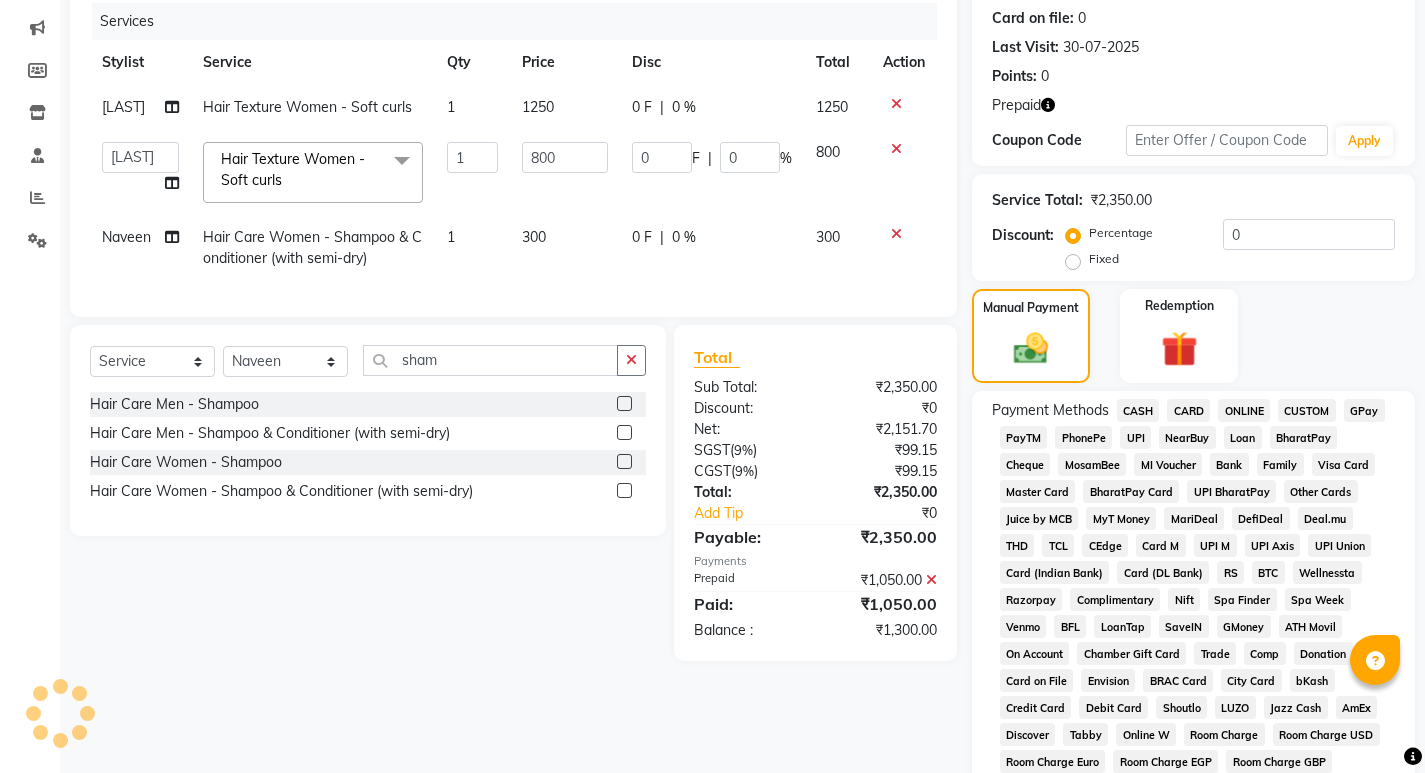 click on "CASH" 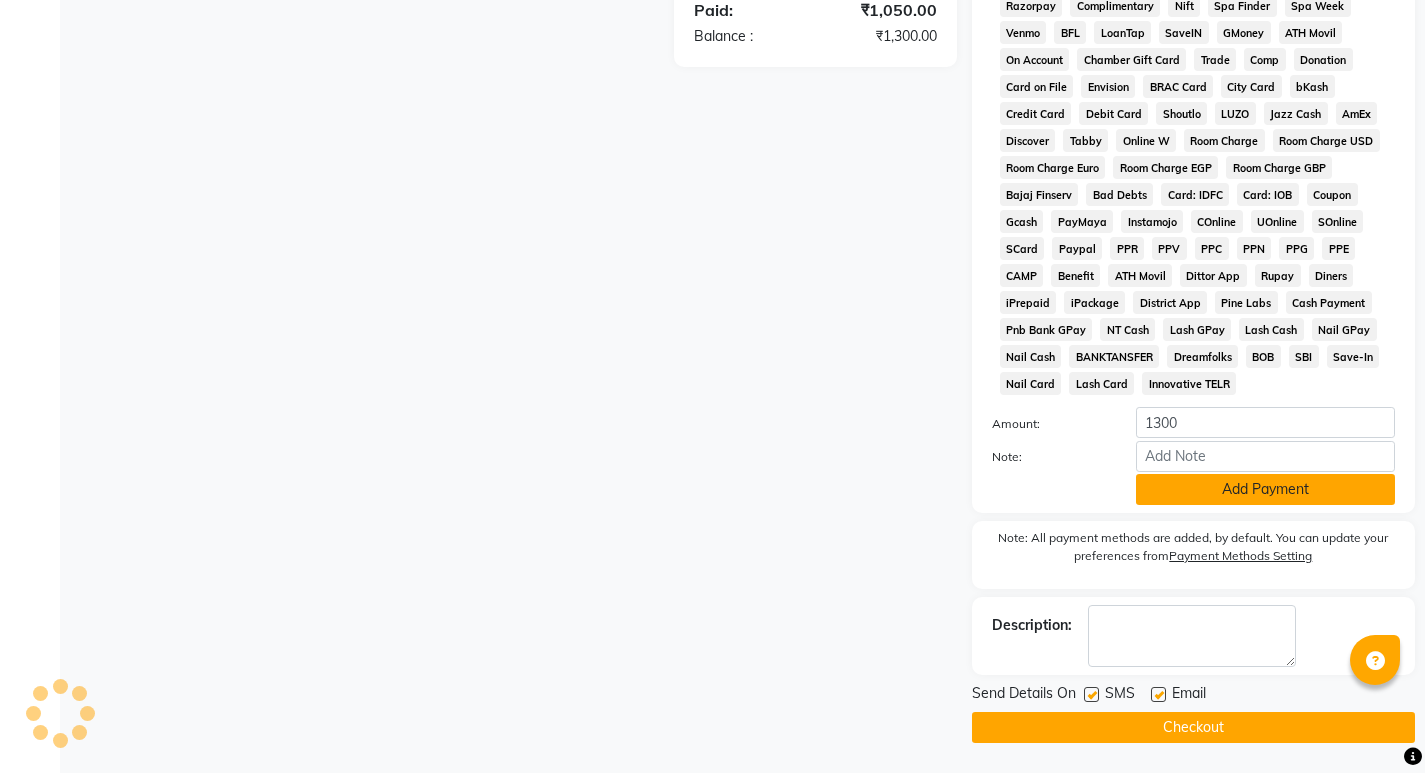 click on "Add Payment" 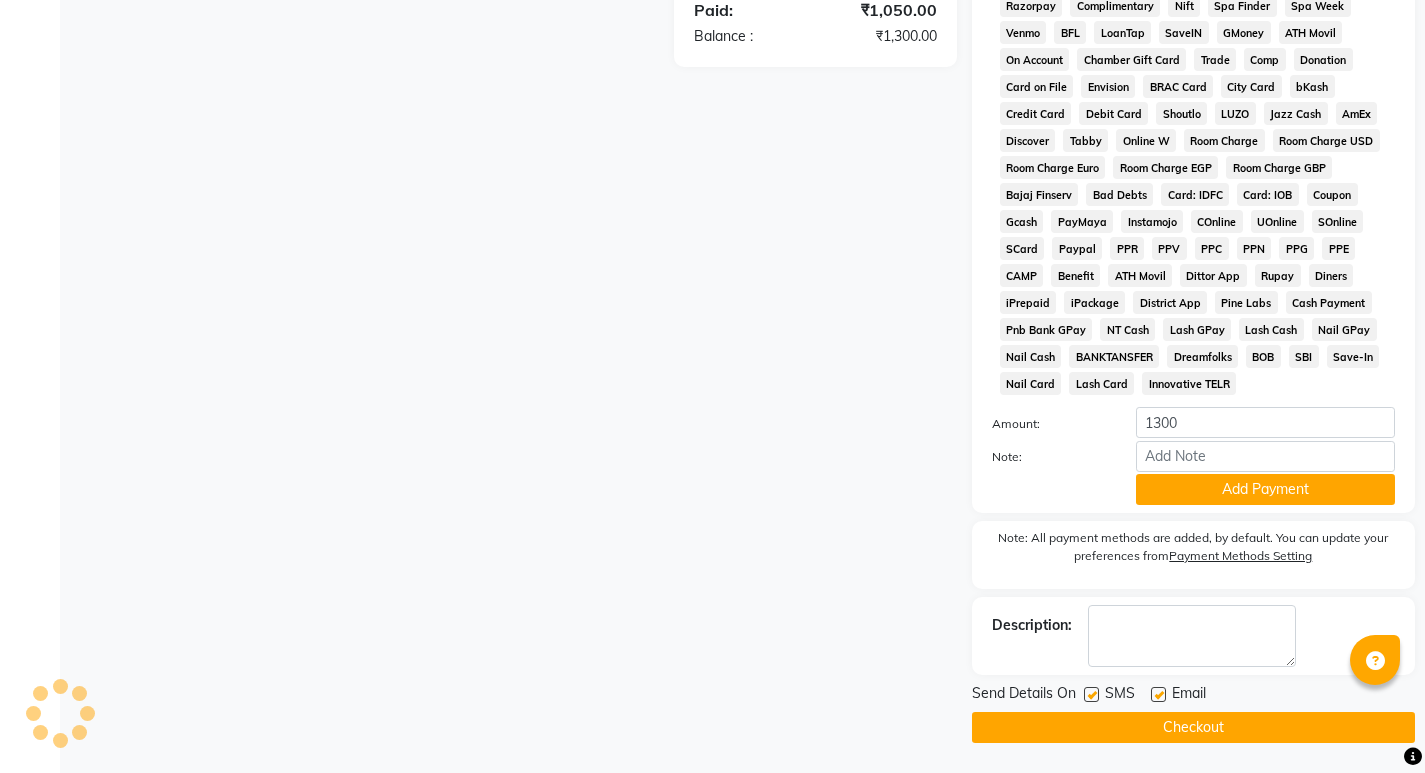 scroll, scrollTop: 733, scrollLeft: 0, axis: vertical 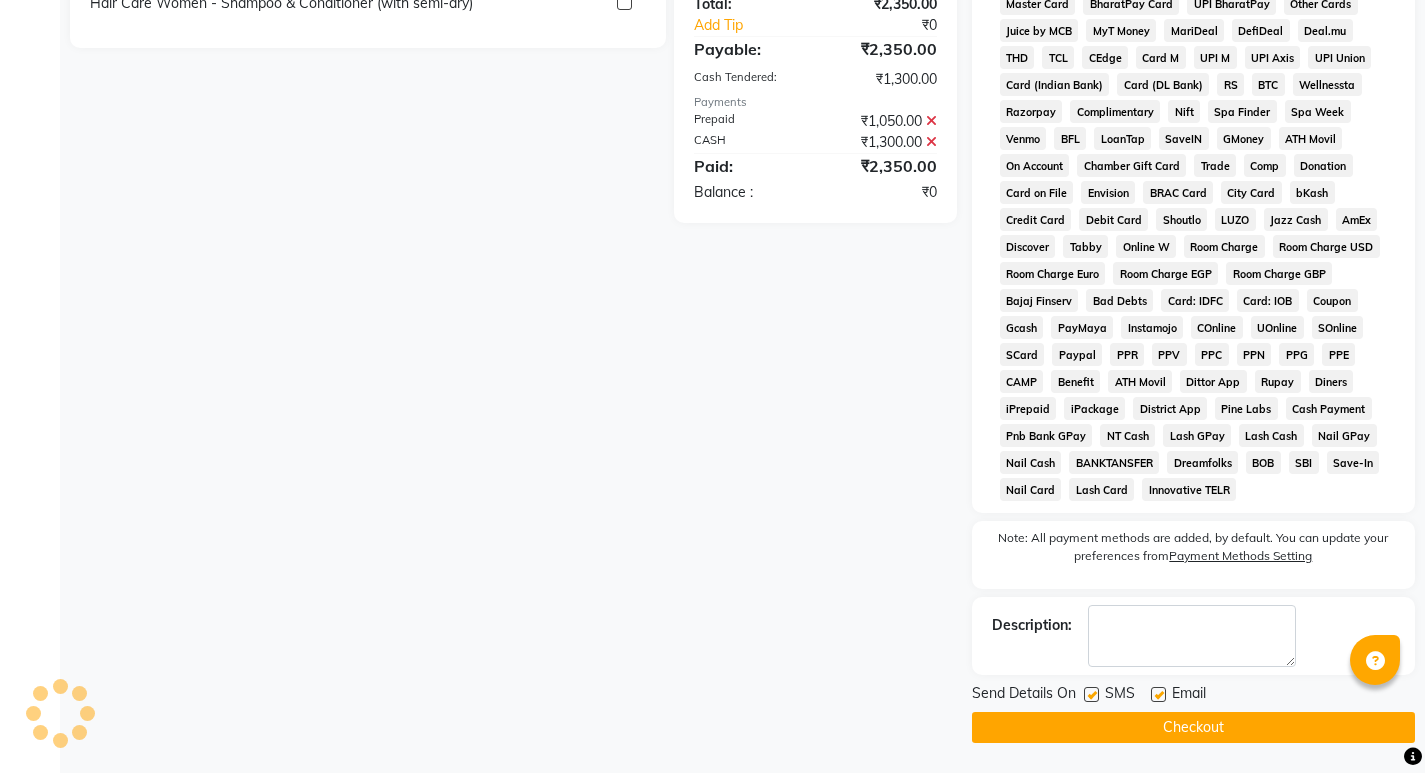 click on "Checkout" 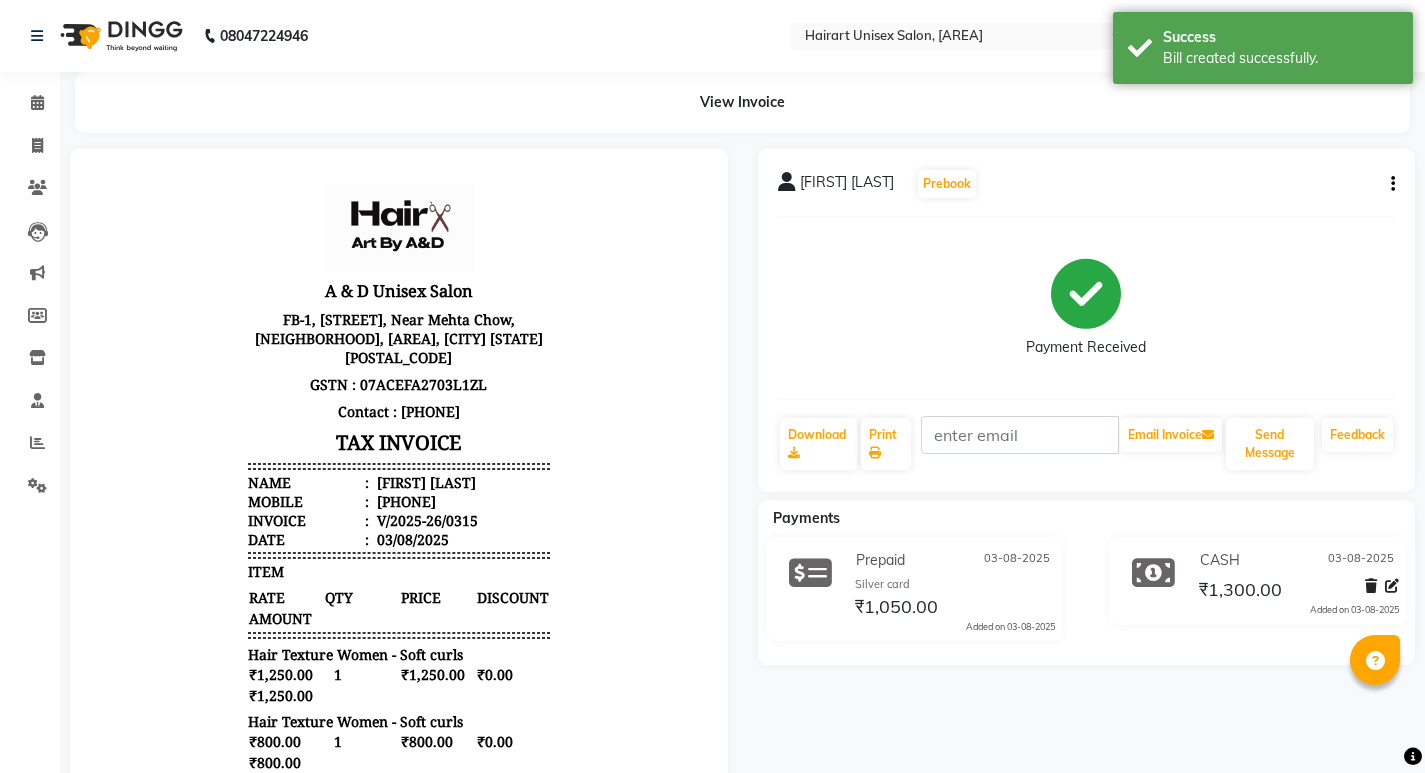 scroll, scrollTop: 0, scrollLeft: 0, axis: both 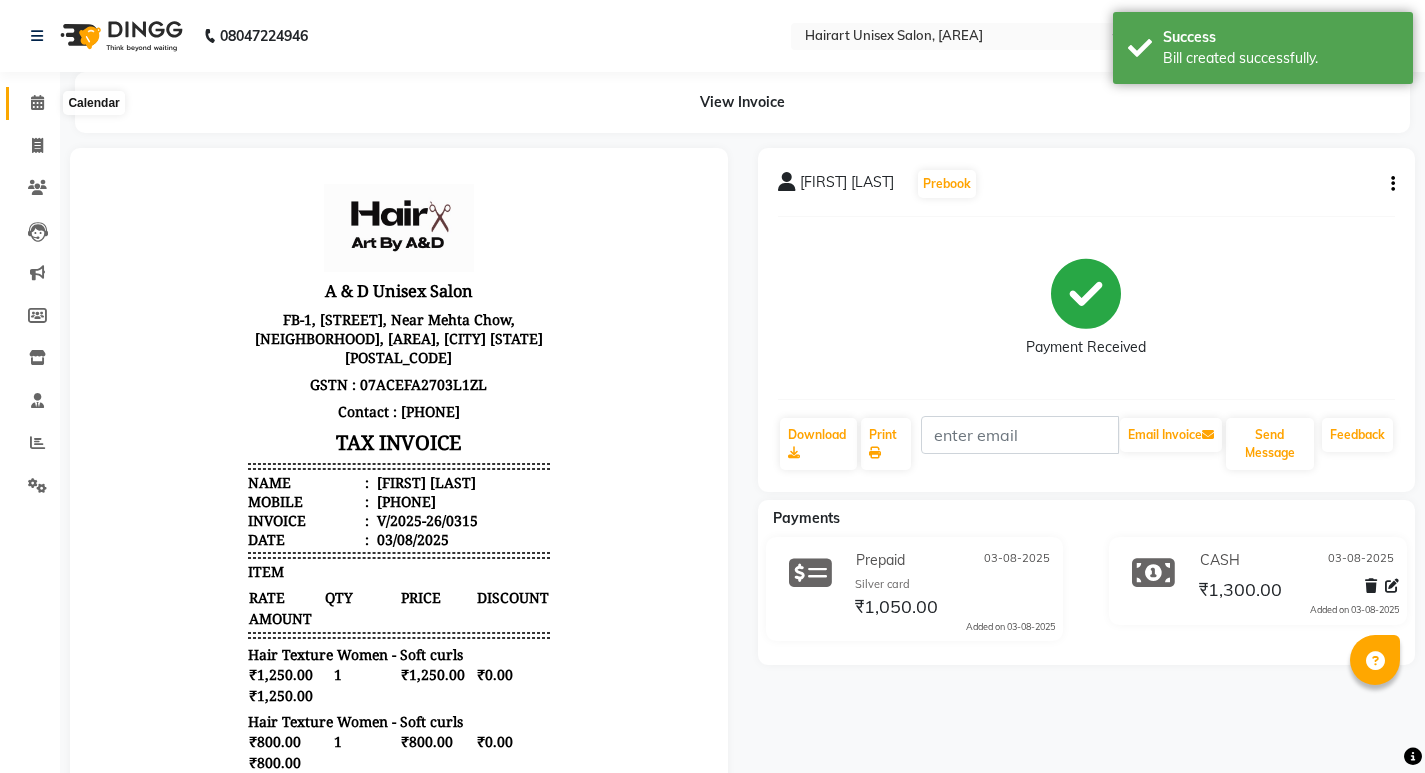 click 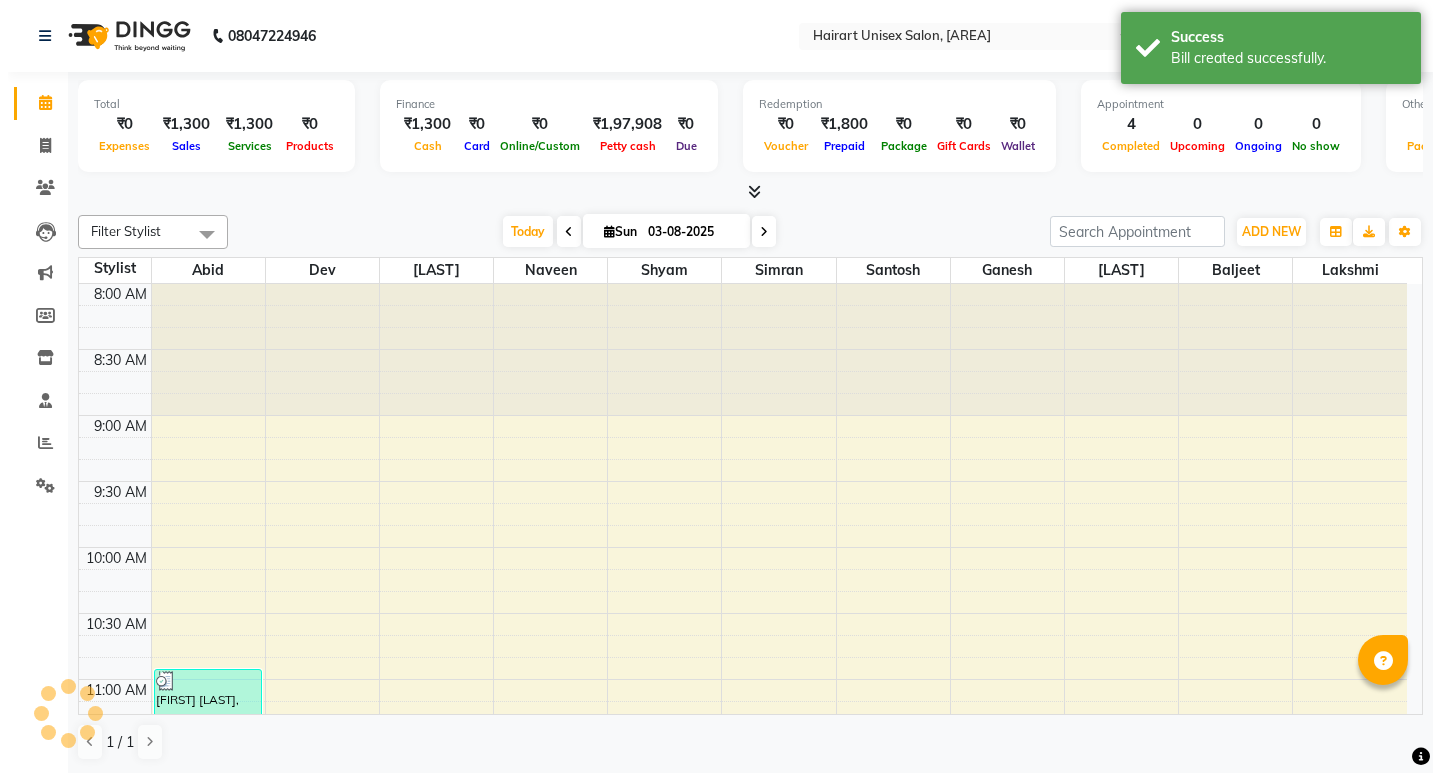 scroll, scrollTop: 0, scrollLeft: 0, axis: both 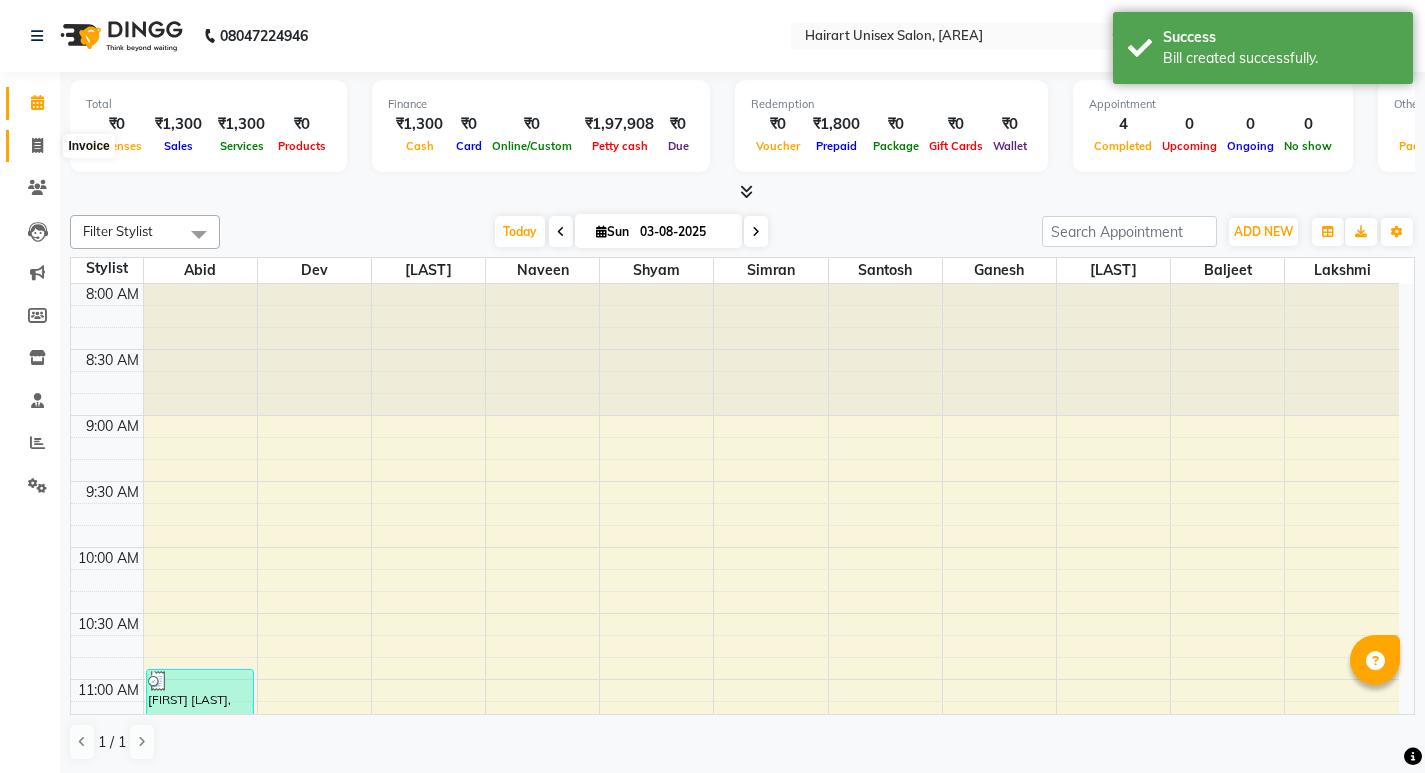 click 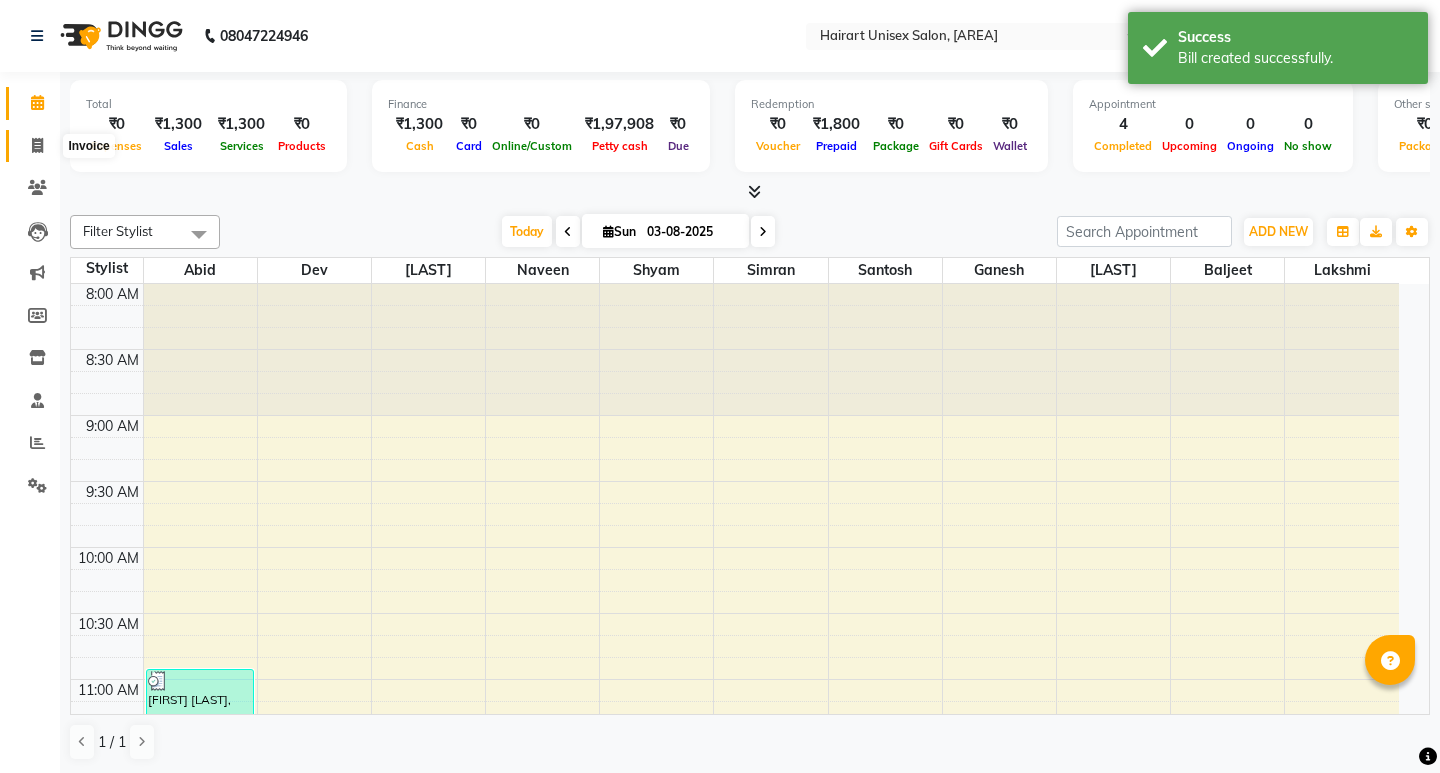 select on "service" 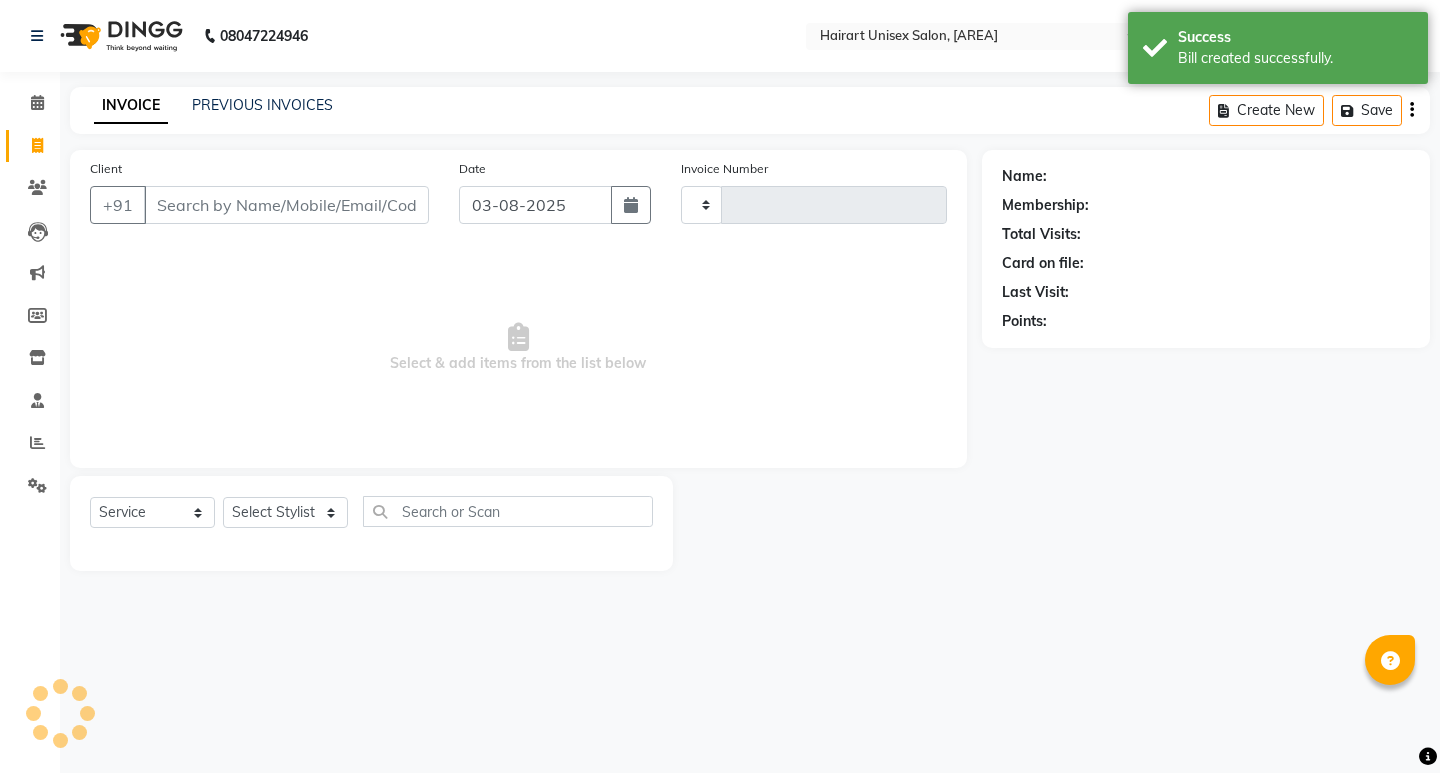 type on "0316" 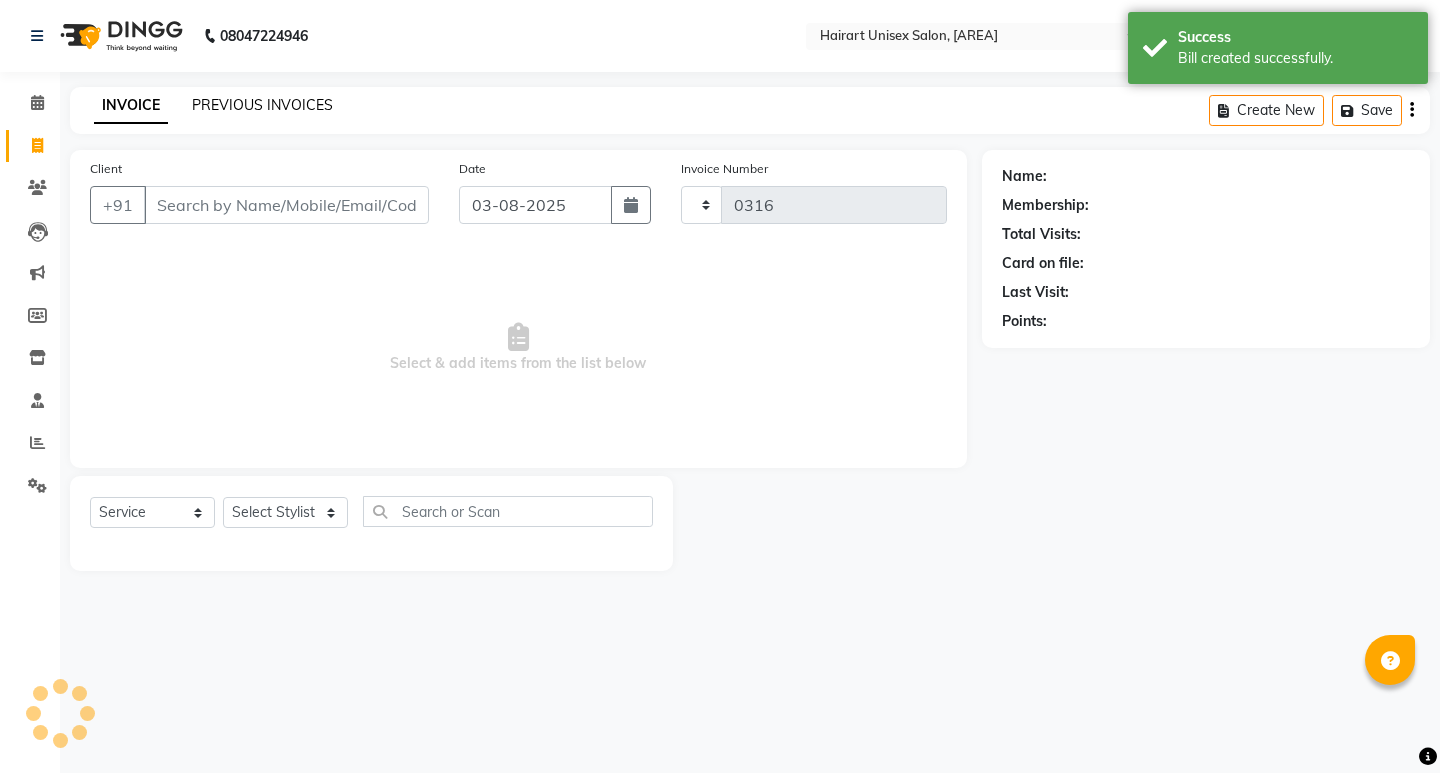 select on "5534" 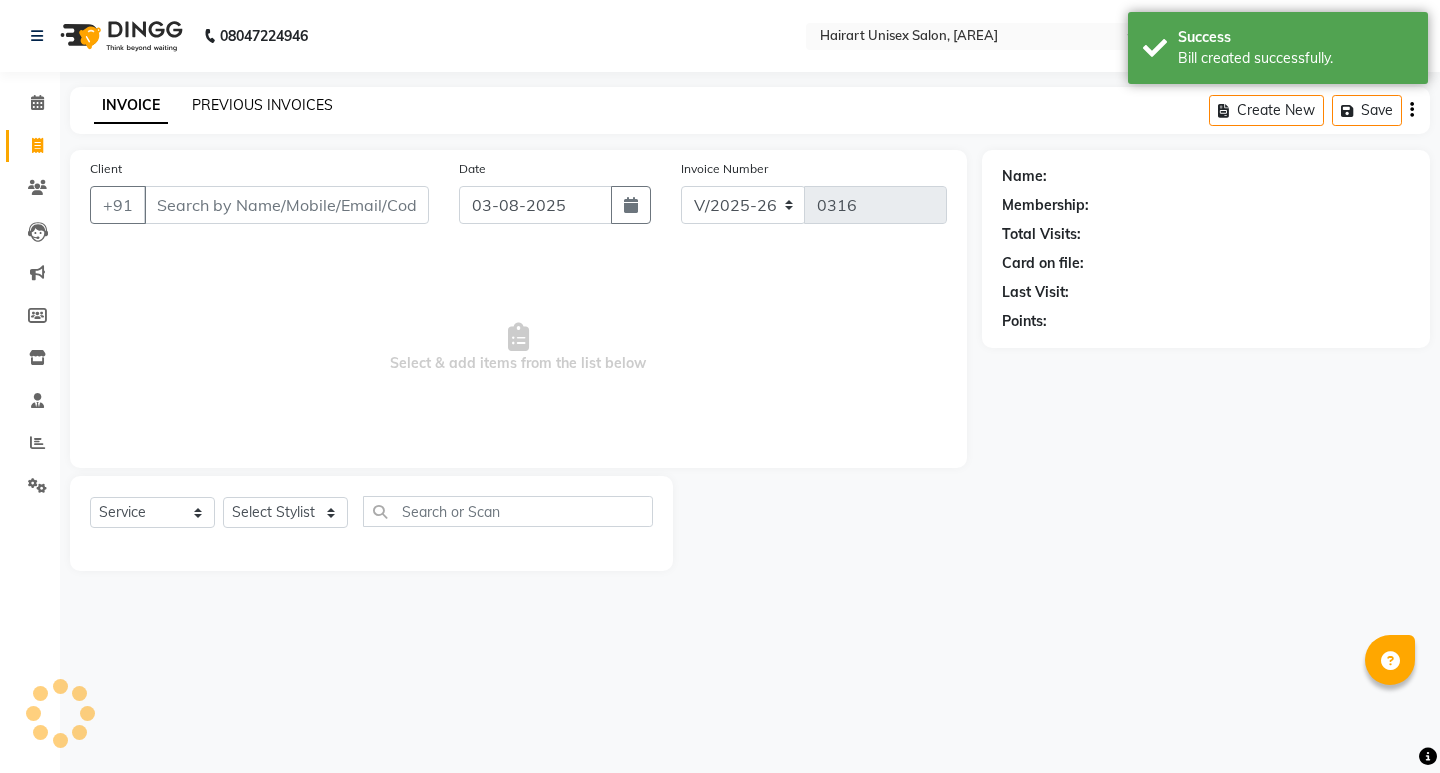 click on "PREVIOUS INVOICES" 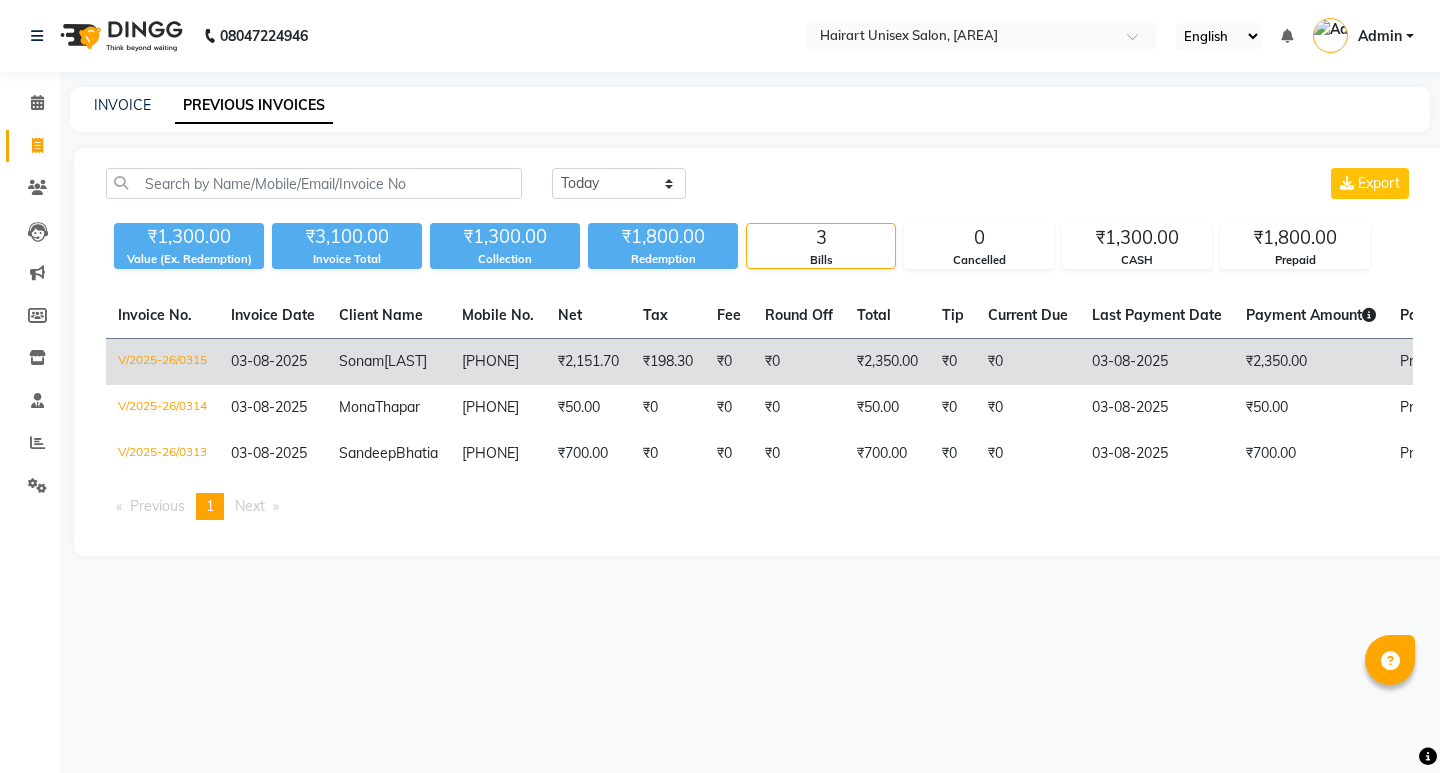 click on "[FIRST] [LAST]" 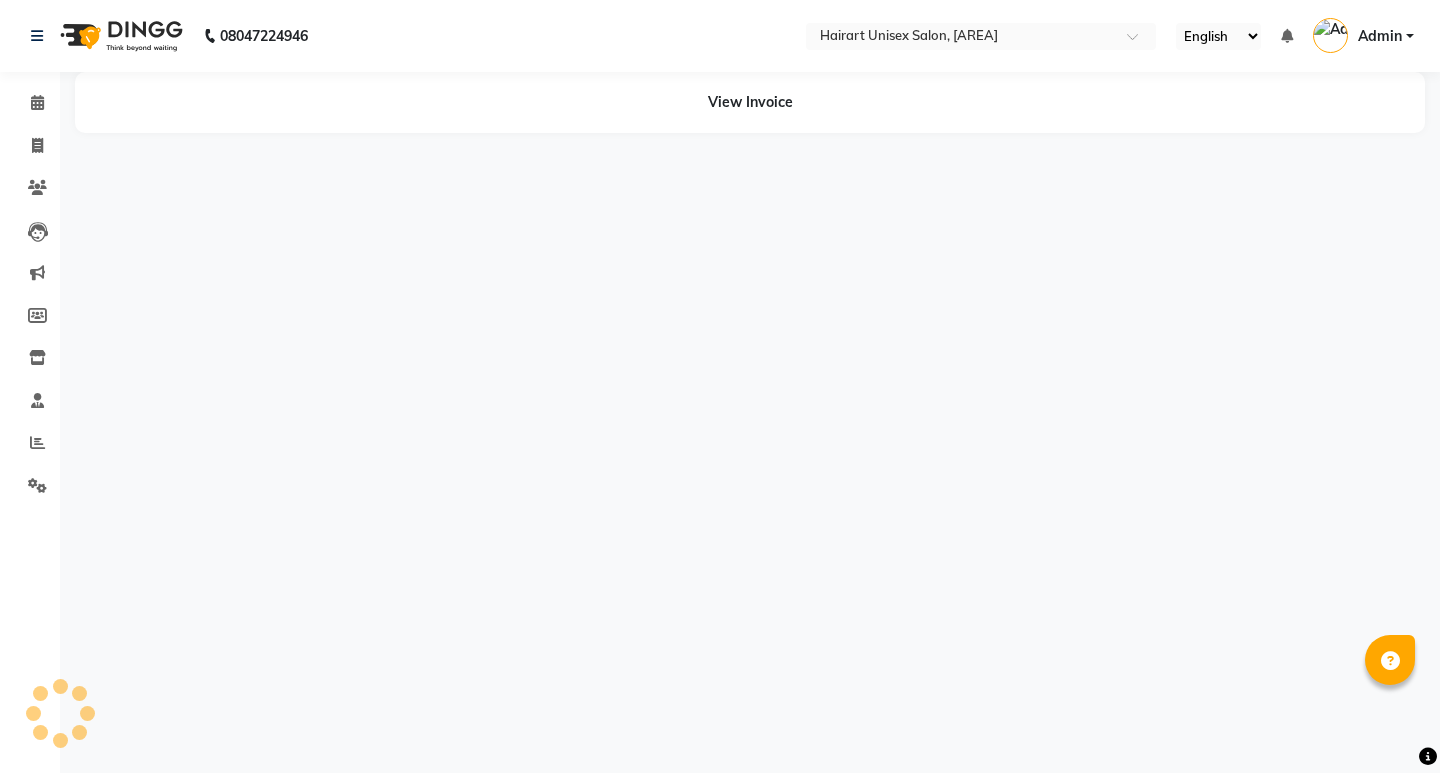 scroll, scrollTop: 0, scrollLeft: 0, axis: both 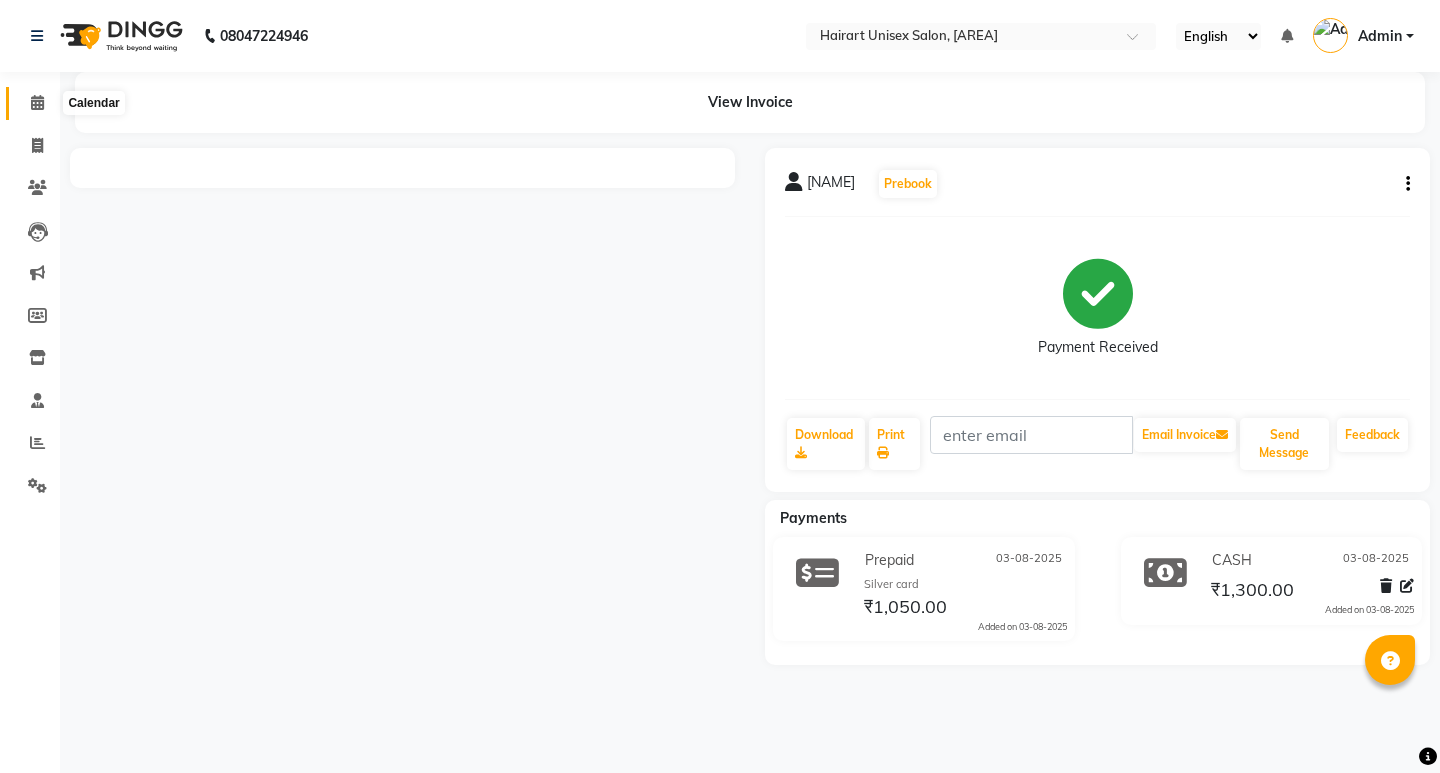 click 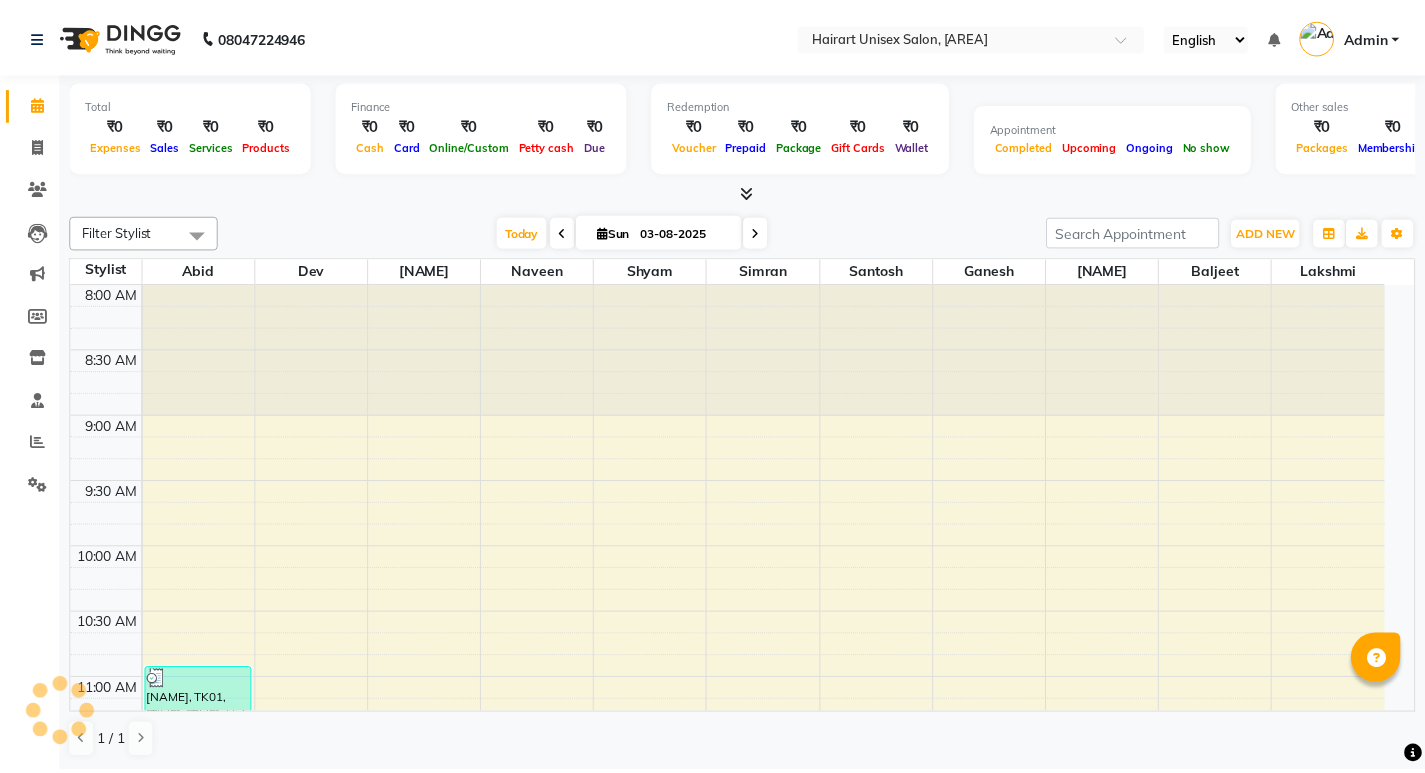scroll, scrollTop: 793, scrollLeft: 0, axis: vertical 